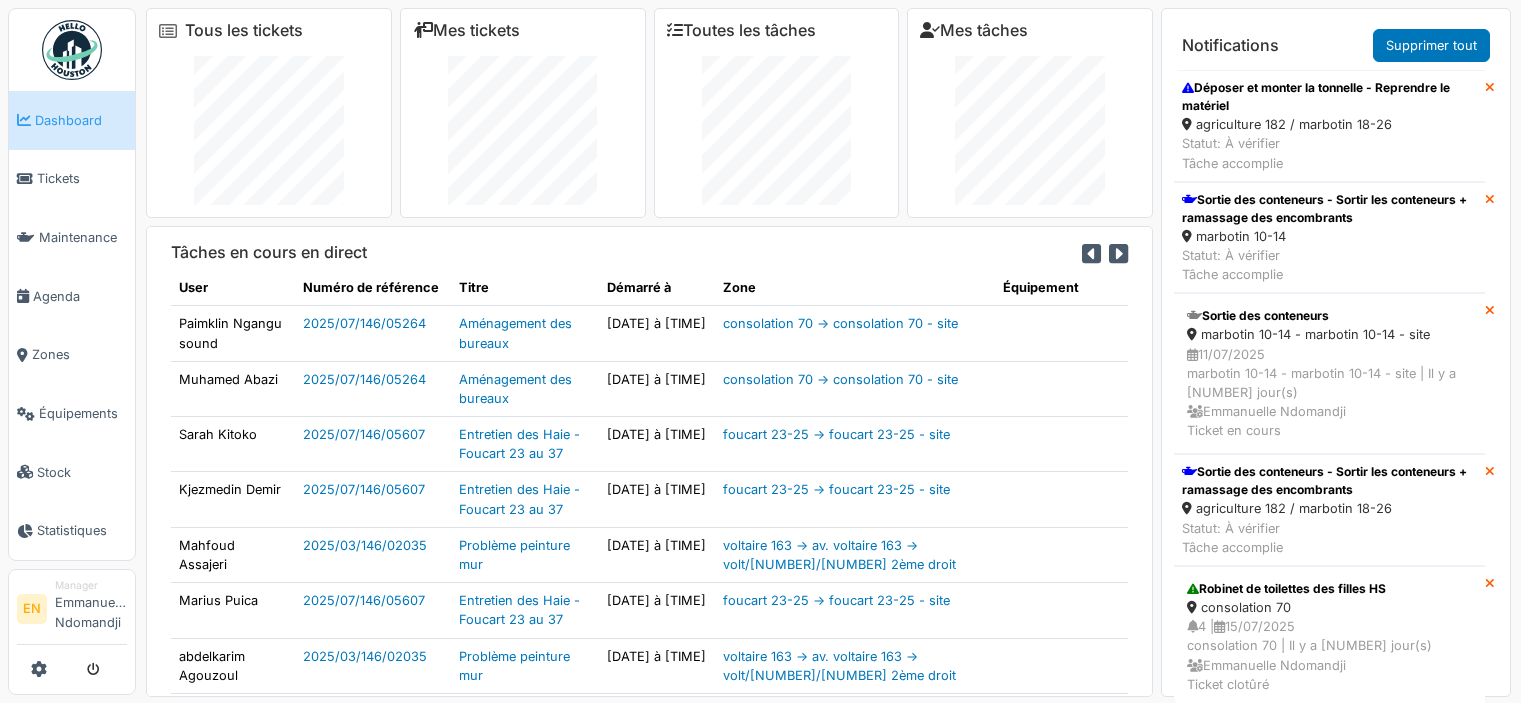 scroll, scrollTop: 0, scrollLeft: 0, axis: both 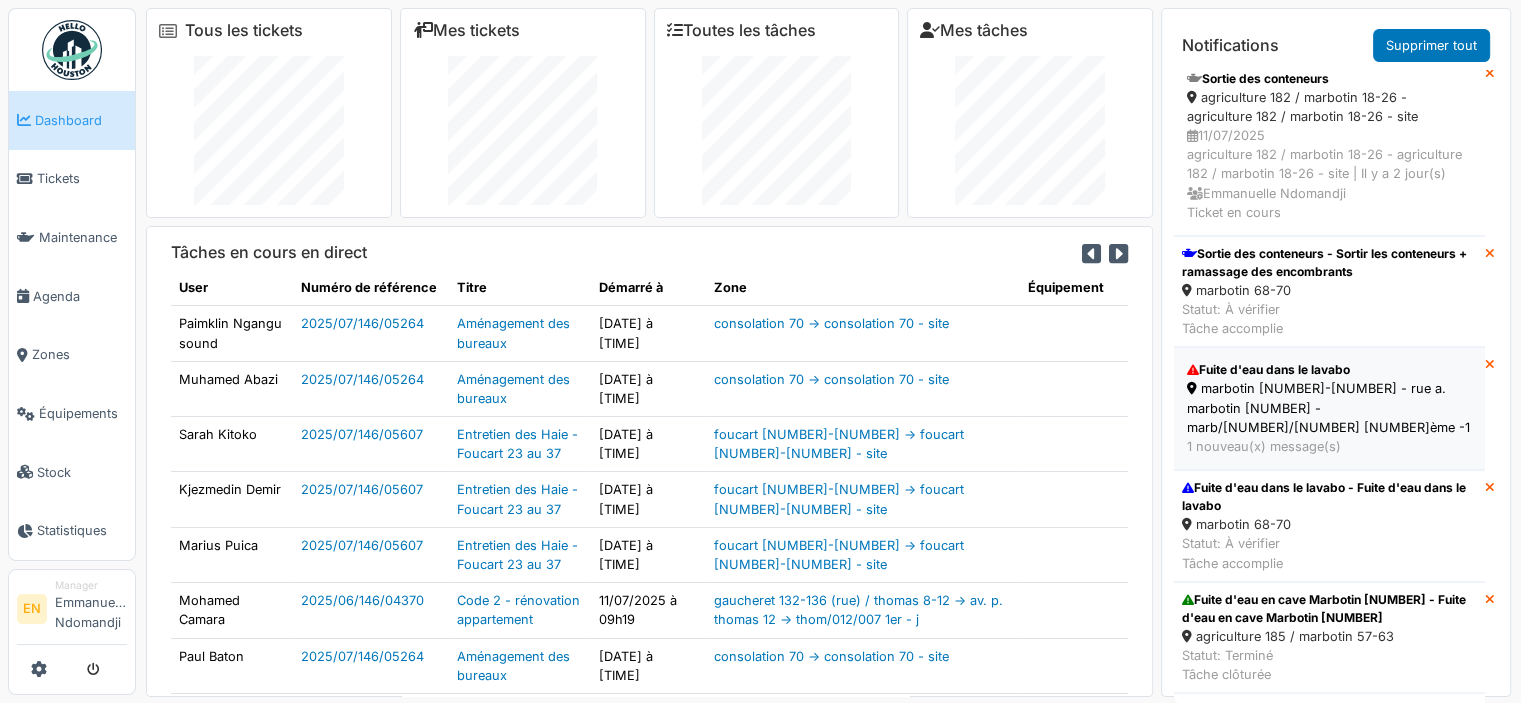 click on "marbotin 68-70 - rue a. marbotin 68 - marb/068/011 5ème  -1" at bounding box center (1329, 408) 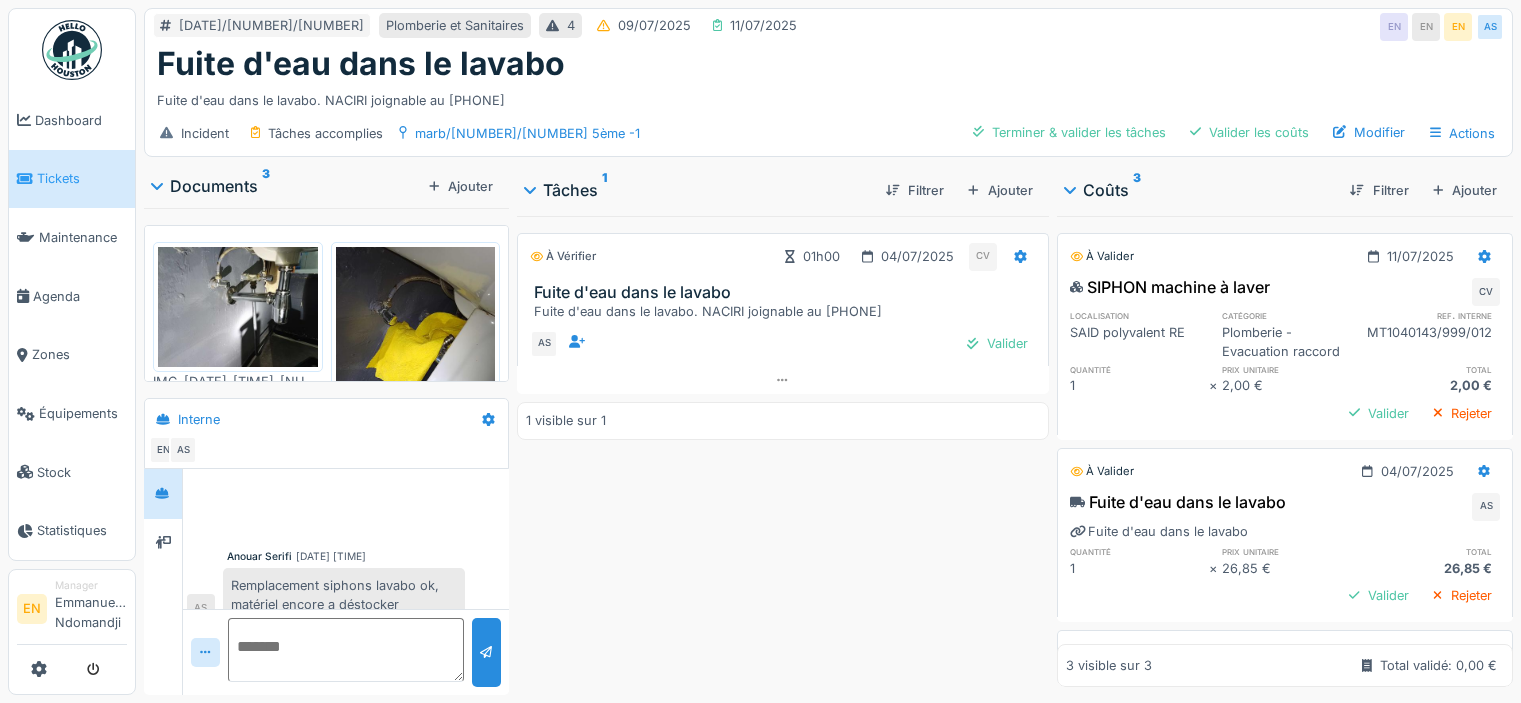 scroll, scrollTop: 0, scrollLeft: 0, axis: both 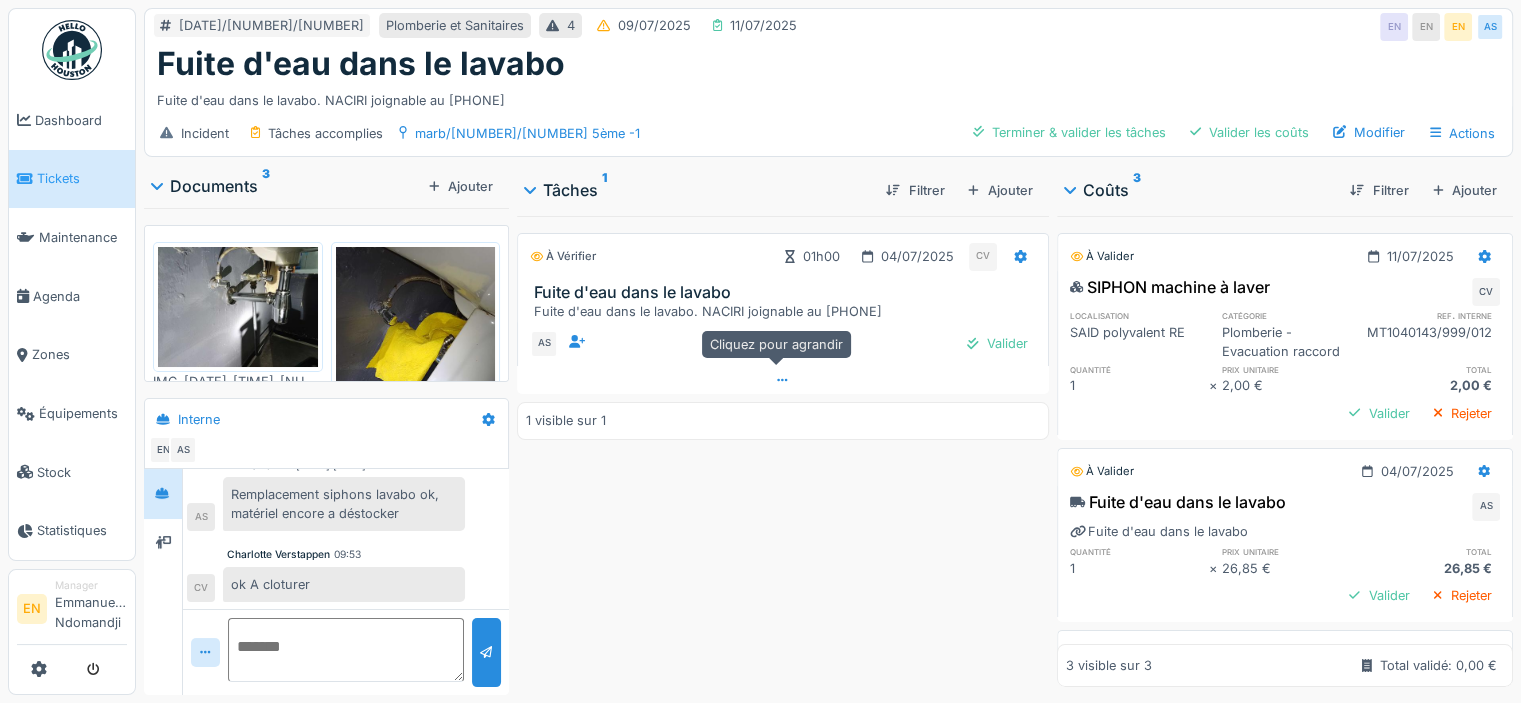 click 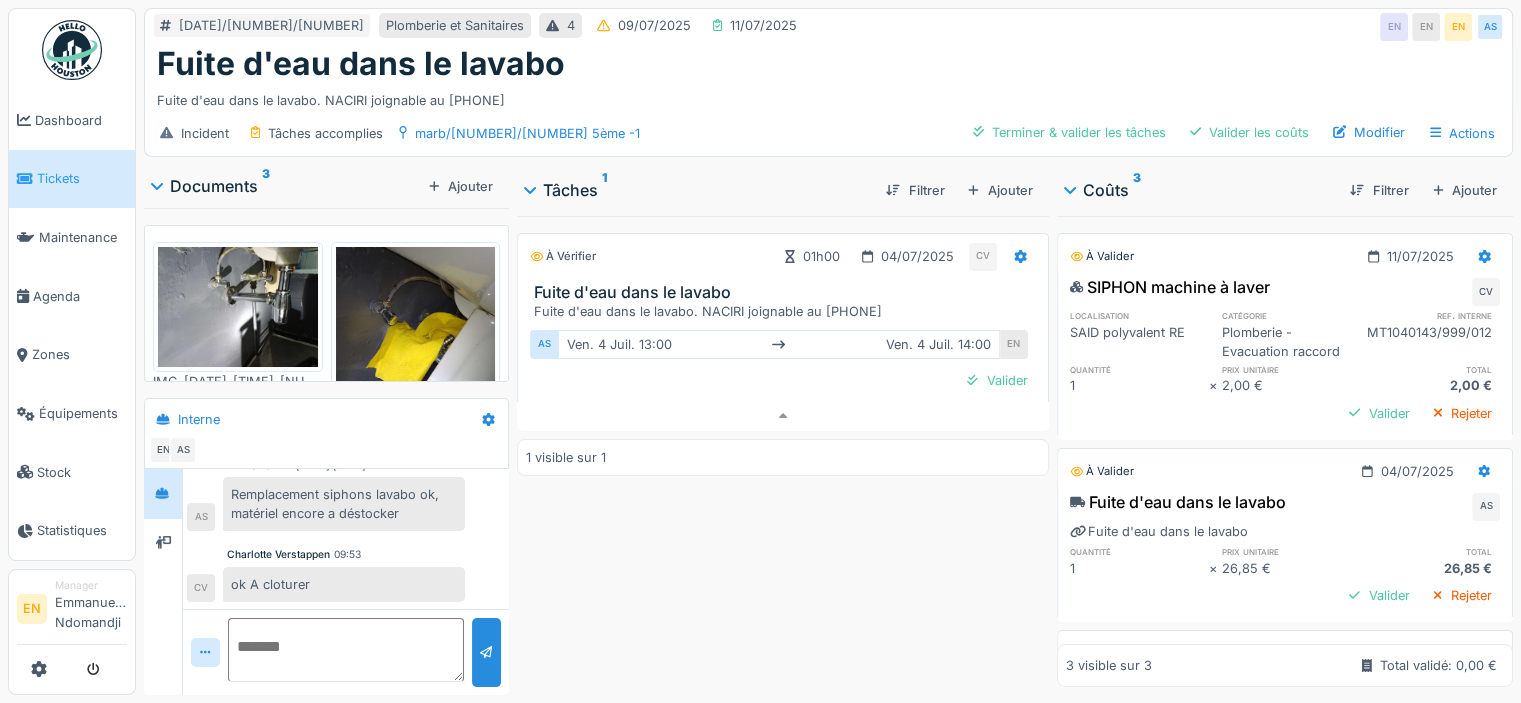 click on "Anouar Serifi   04/07/2025 12:17 Remplacement siphons lavabo ok, matériel encore a déstocker  AS Charlotte Verstappen   09:53 ok A cloturer
CV" at bounding box center (346, 493) 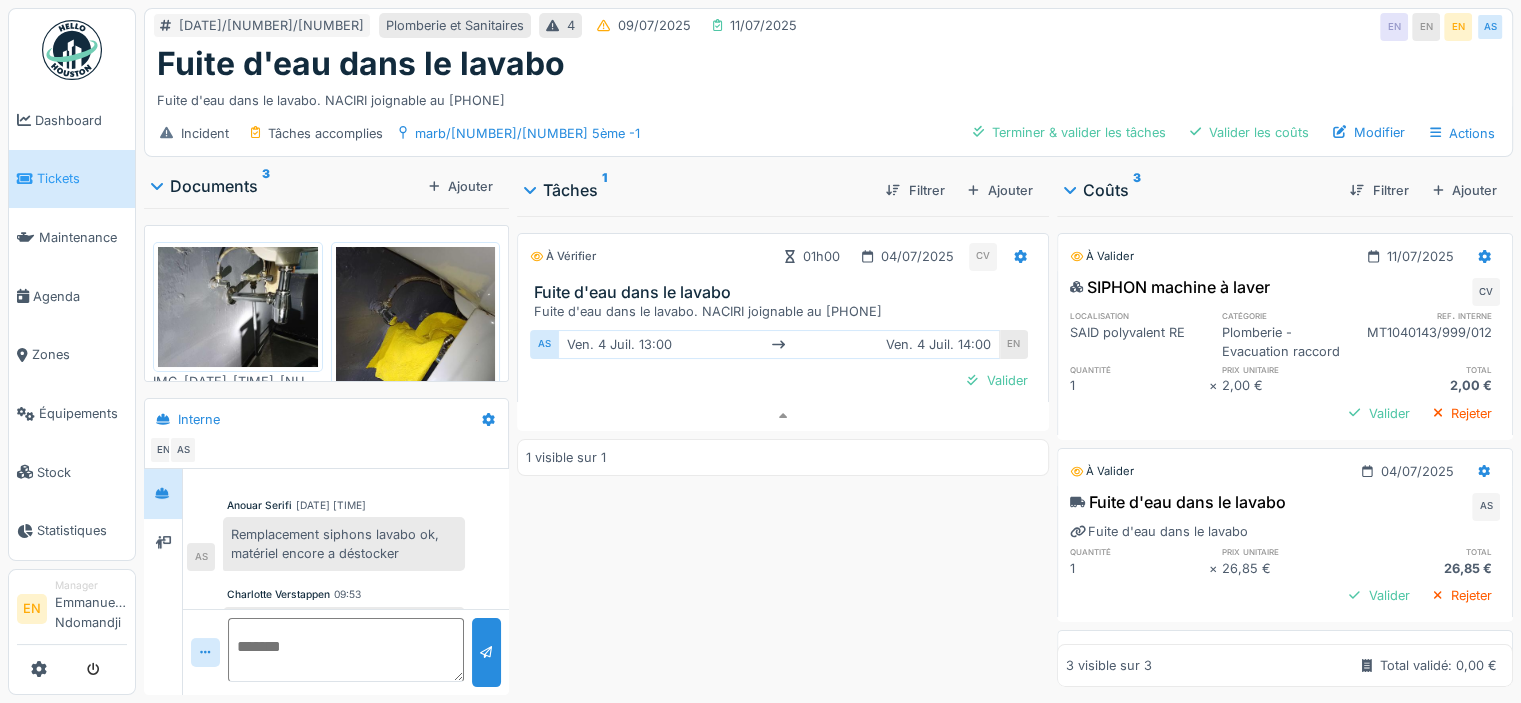 scroll, scrollTop: 91, scrollLeft: 0, axis: vertical 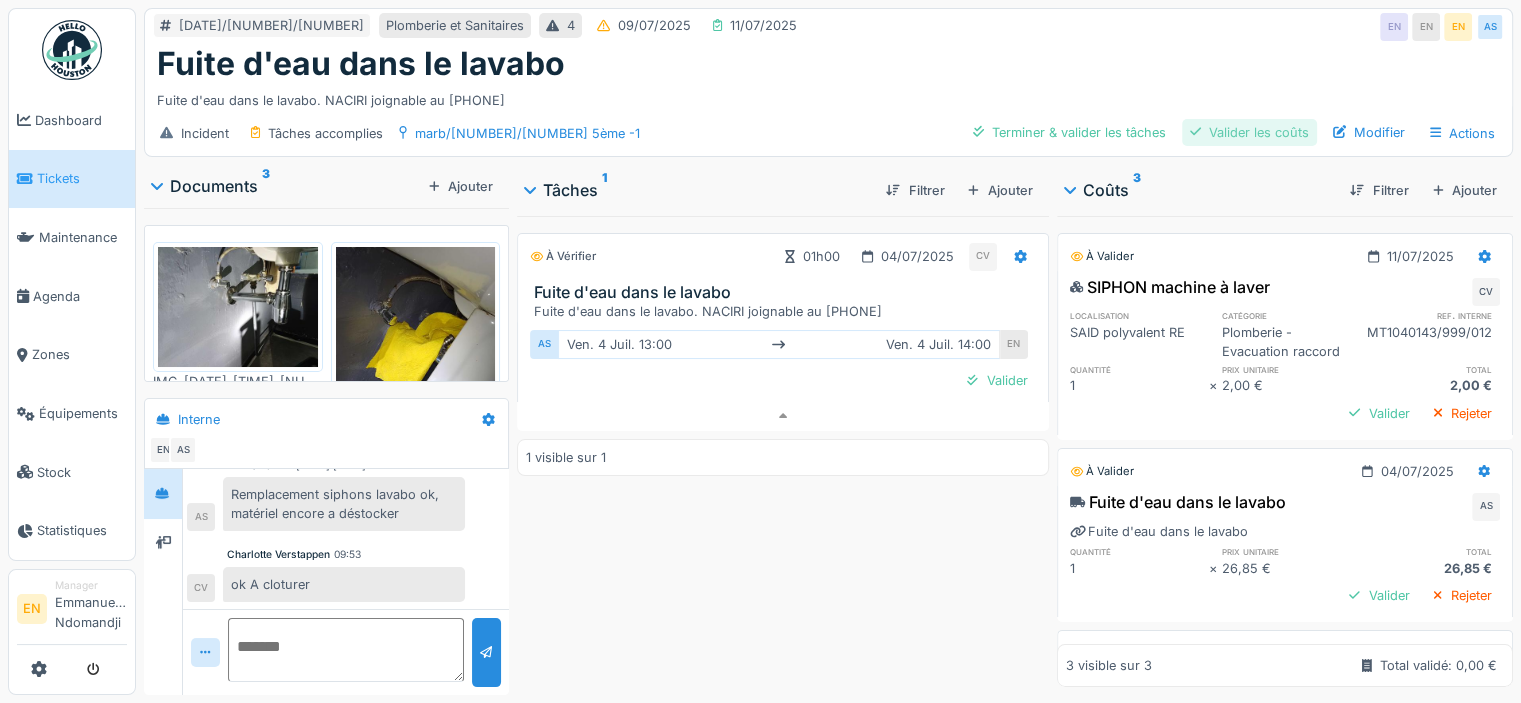click on "Valider les coûts" at bounding box center [1249, 132] 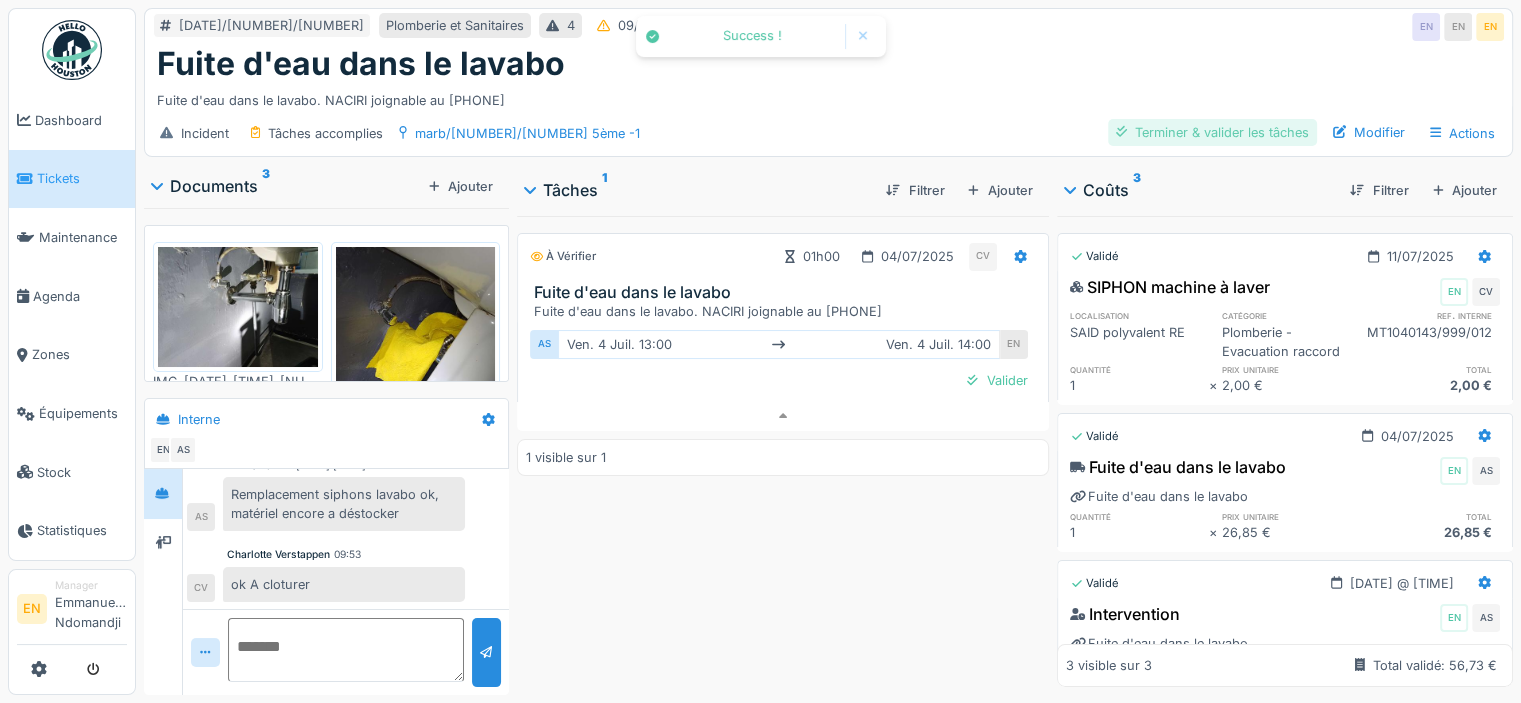 click on "Terminer & valider les tâches" at bounding box center [1212, 132] 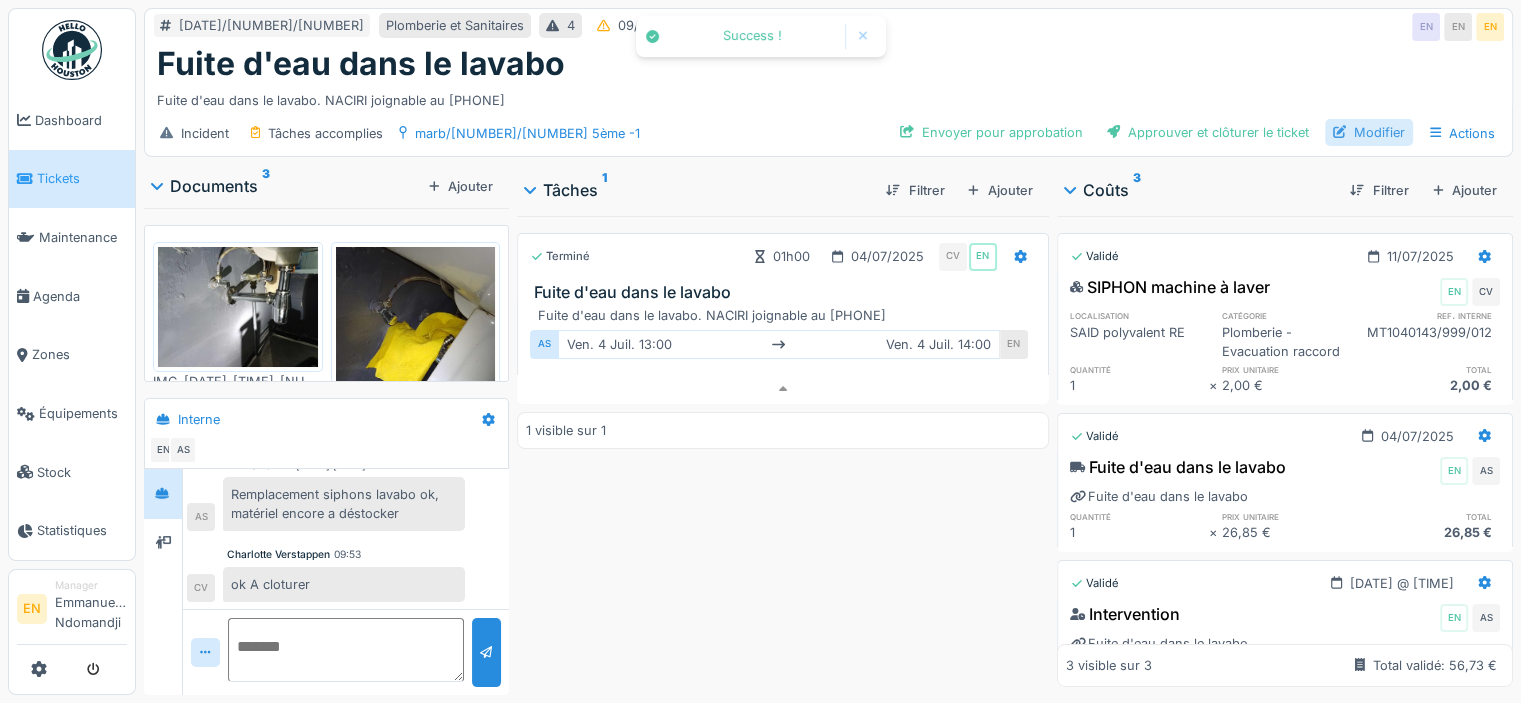click on "Modifier" at bounding box center [1369, 132] 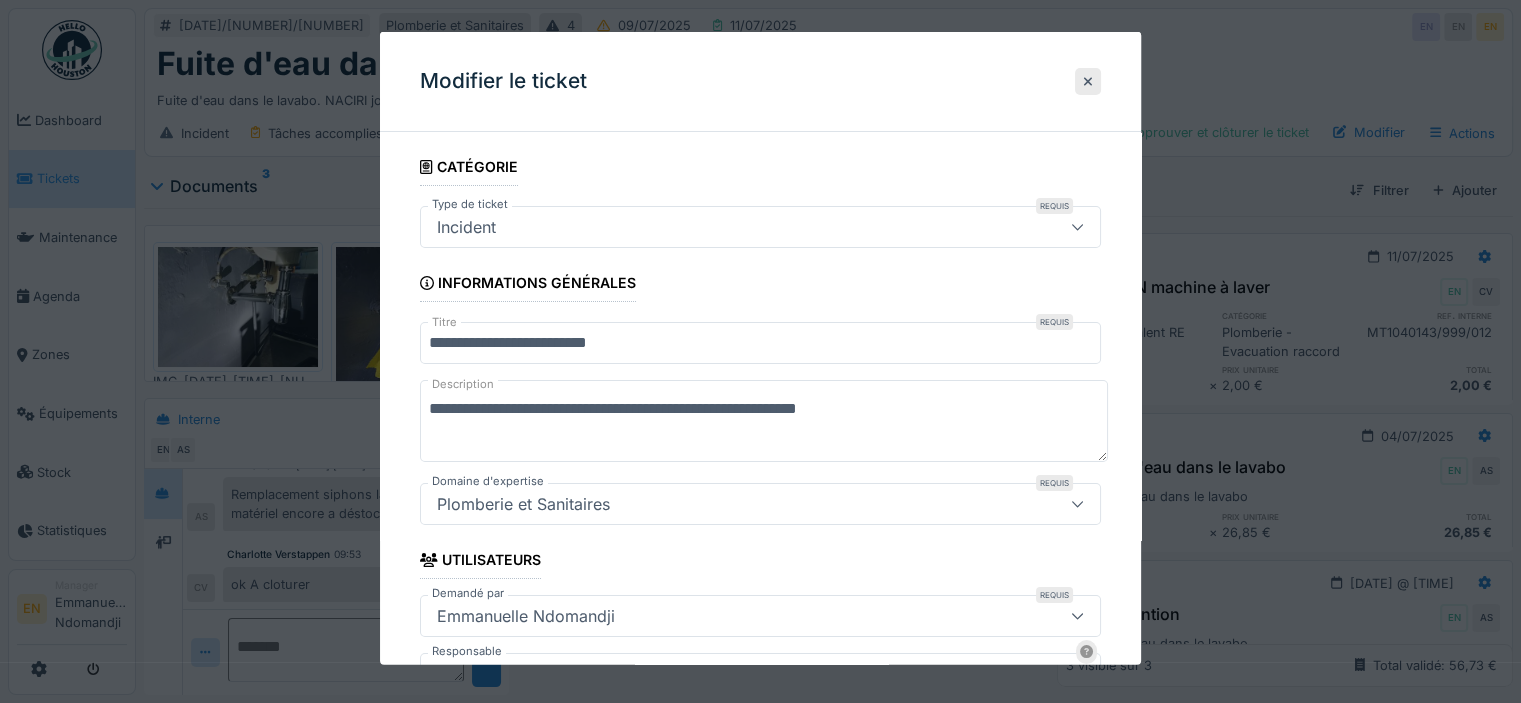 click on "**********" at bounding box center [760, 750] 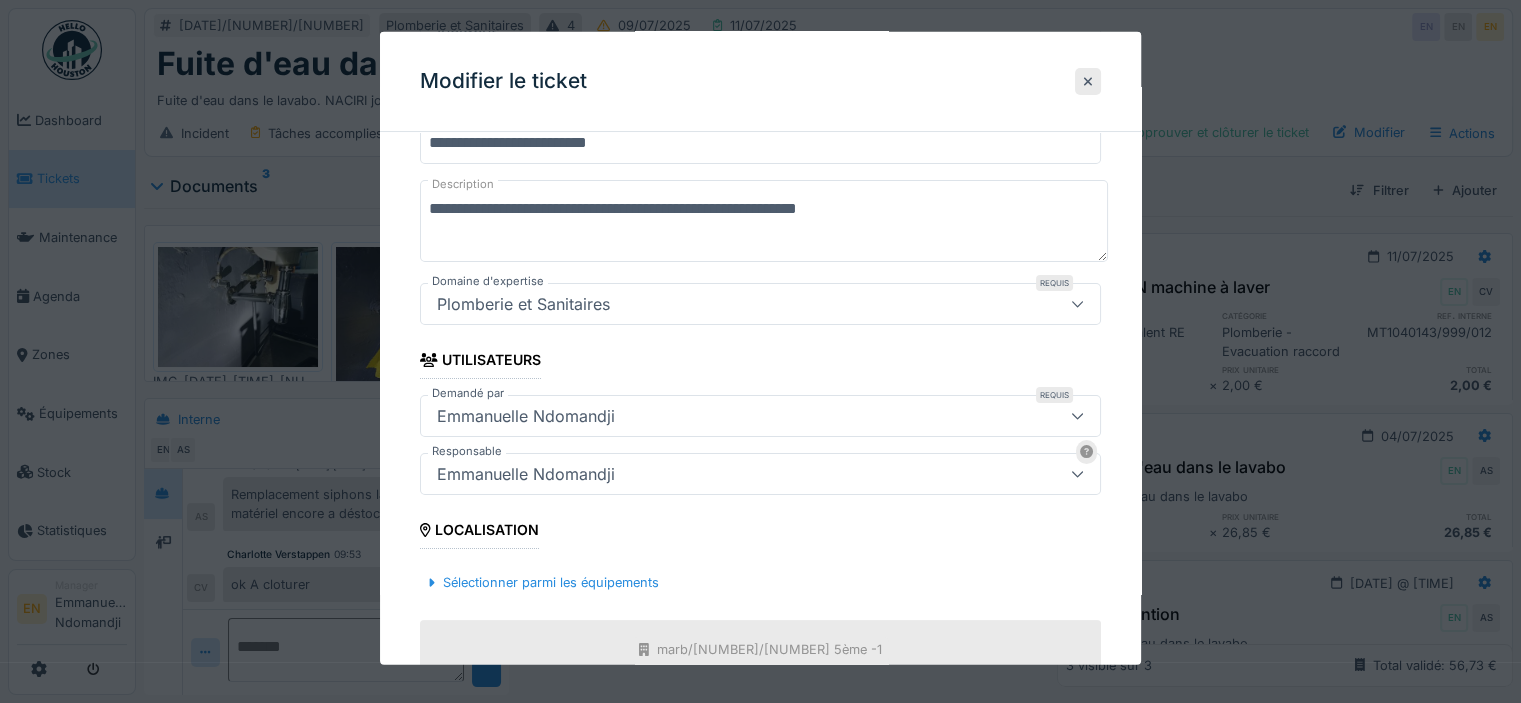 scroll, scrollTop: 440, scrollLeft: 0, axis: vertical 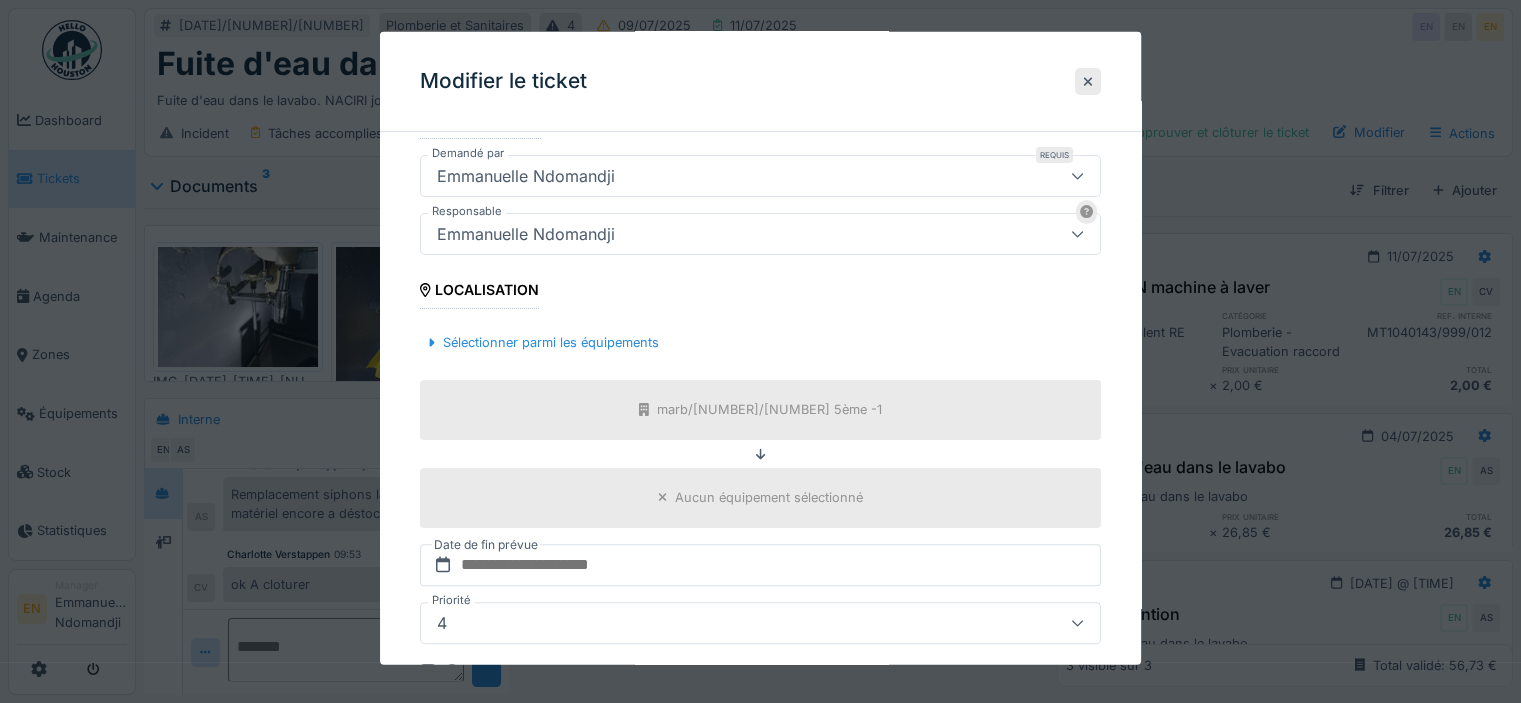 click on "Emmanuelle Ndomandji" at bounding box center [726, 234] 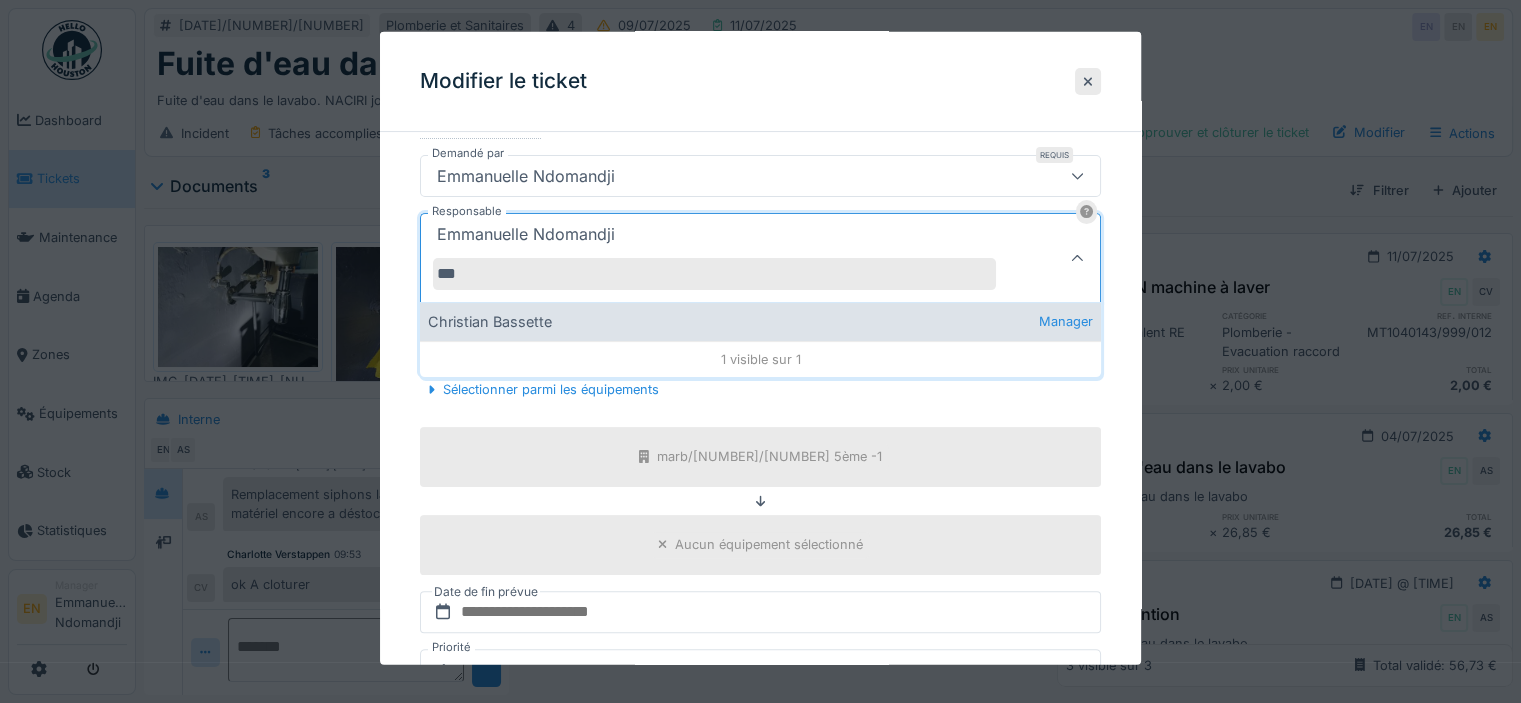 type on "***" 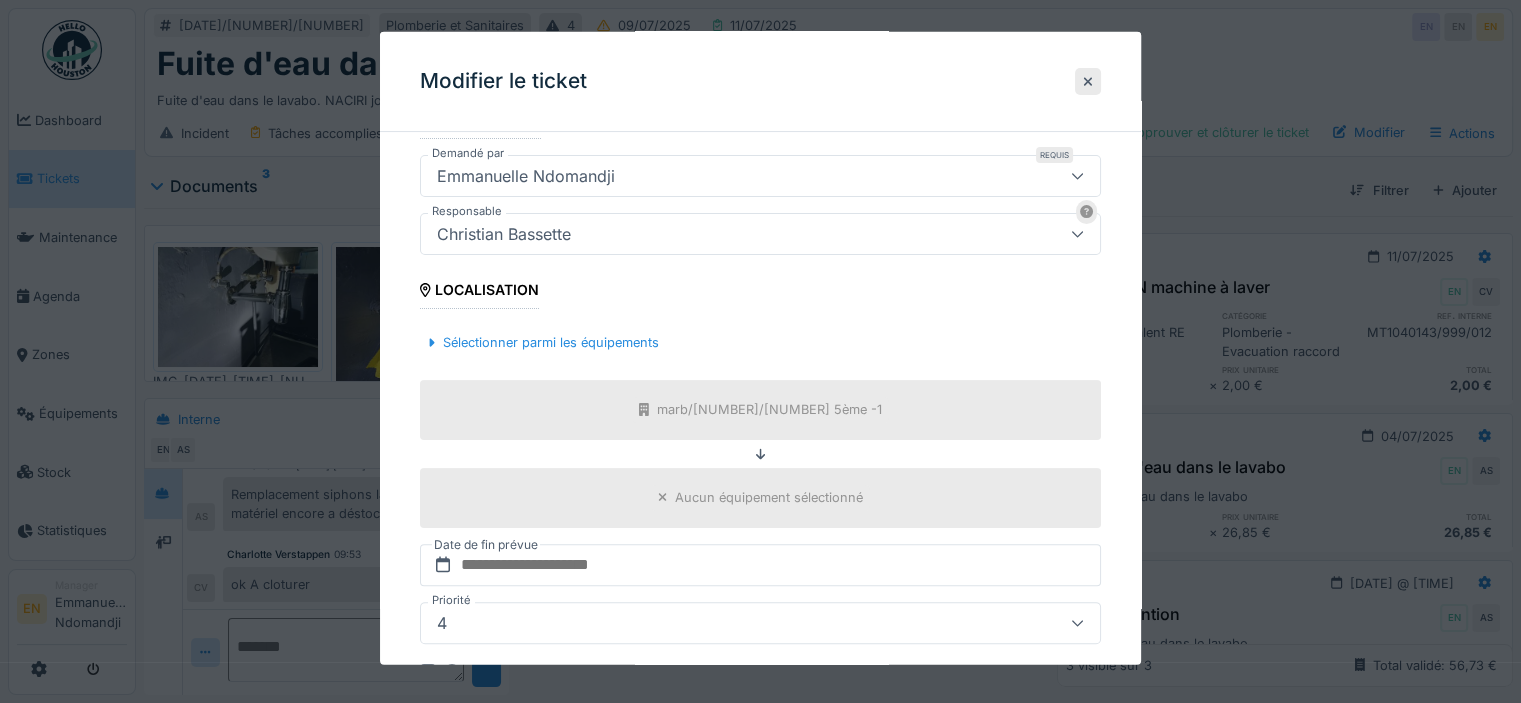 click on "**********" at bounding box center [760, 310] 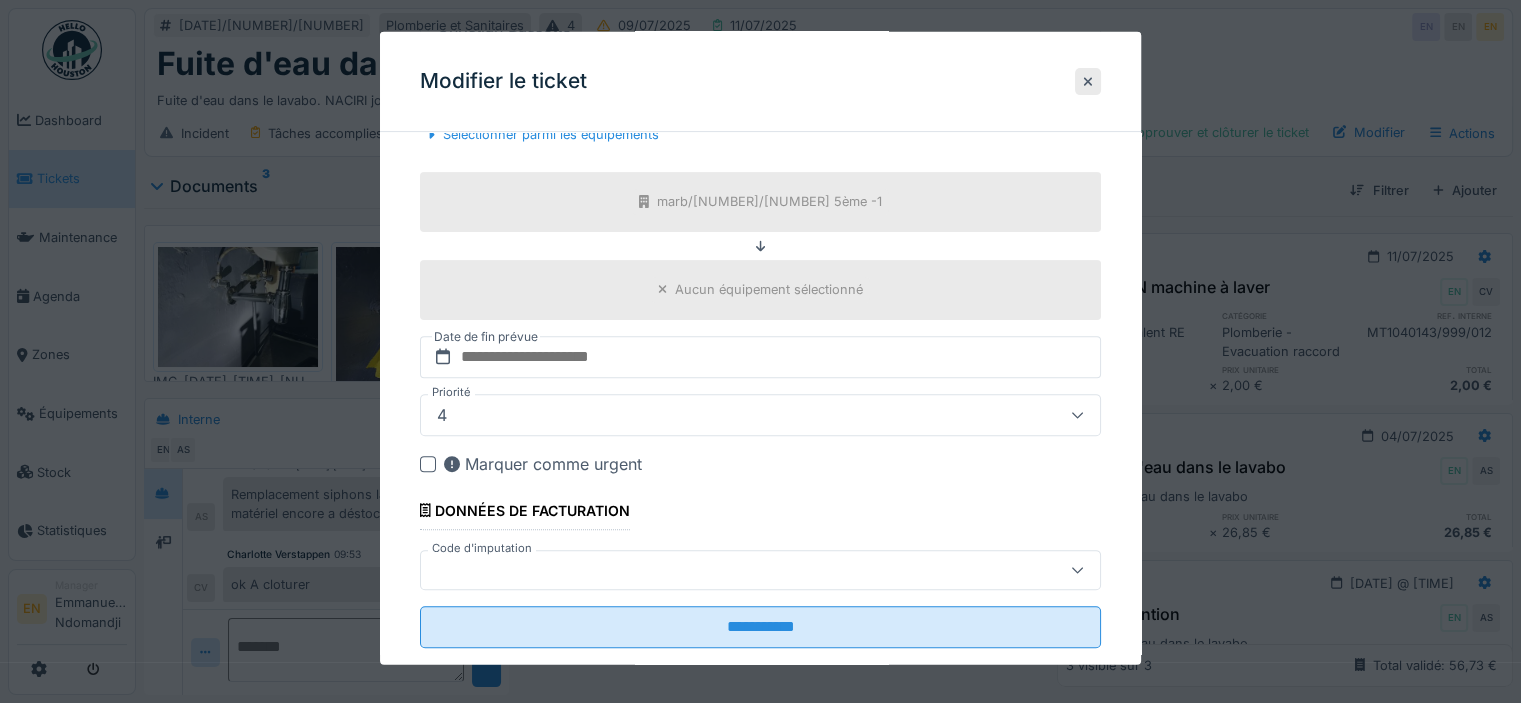 scroll, scrollTop: 680, scrollLeft: 0, axis: vertical 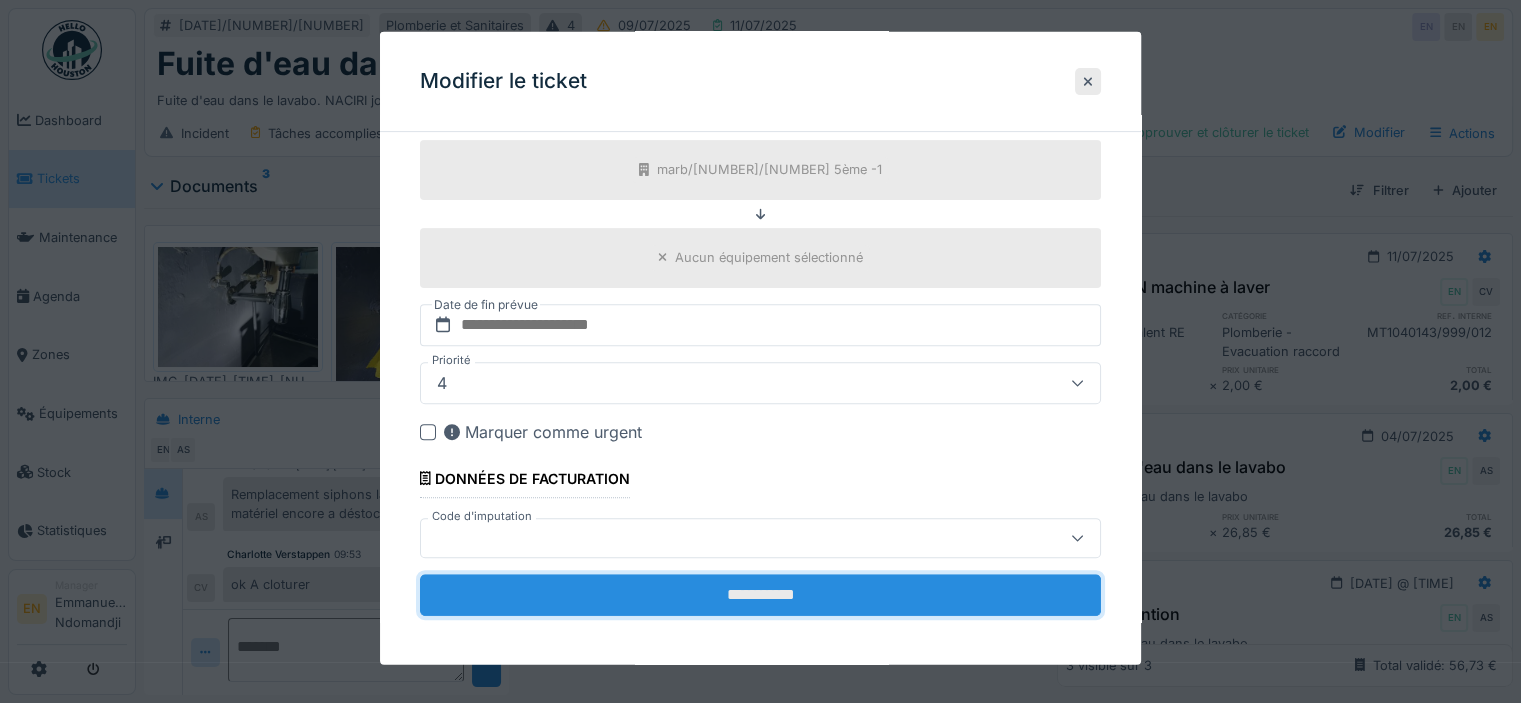 click on "**********" at bounding box center [760, 594] 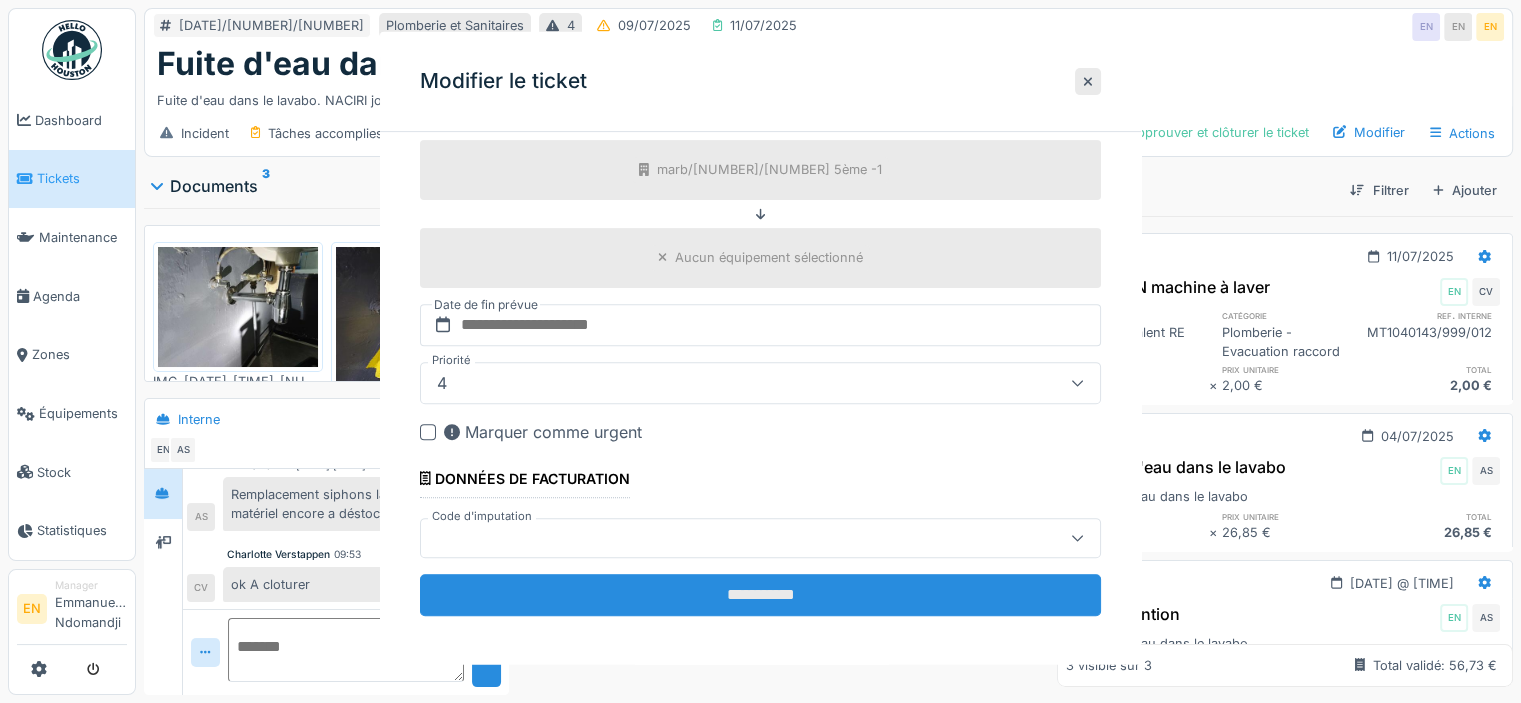 scroll, scrollTop: 0, scrollLeft: 0, axis: both 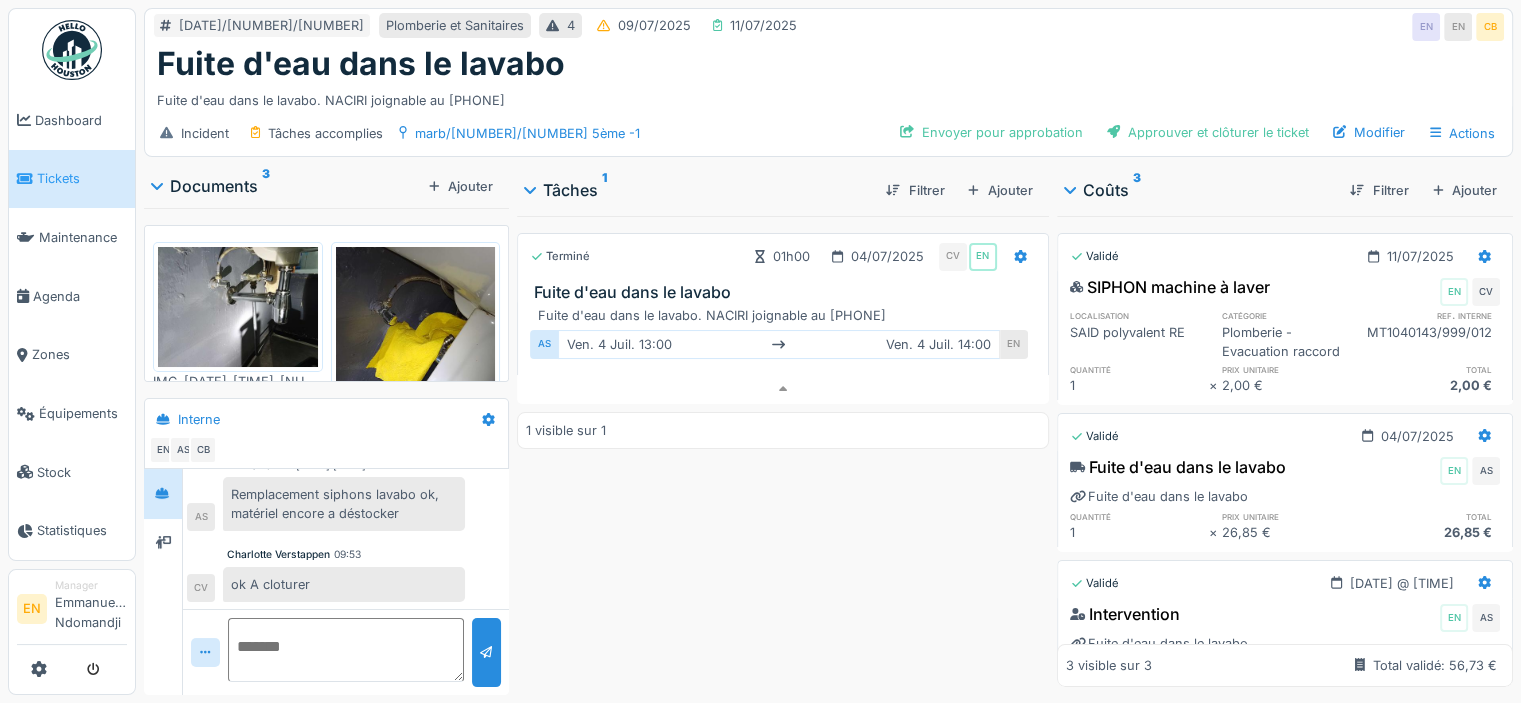 click on "Incident Tâches accomplies marb/068/011 5ème  -1 Envoyer pour approbation Approuver et clôturer le ticket Modifier Actions" at bounding box center (828, 133) 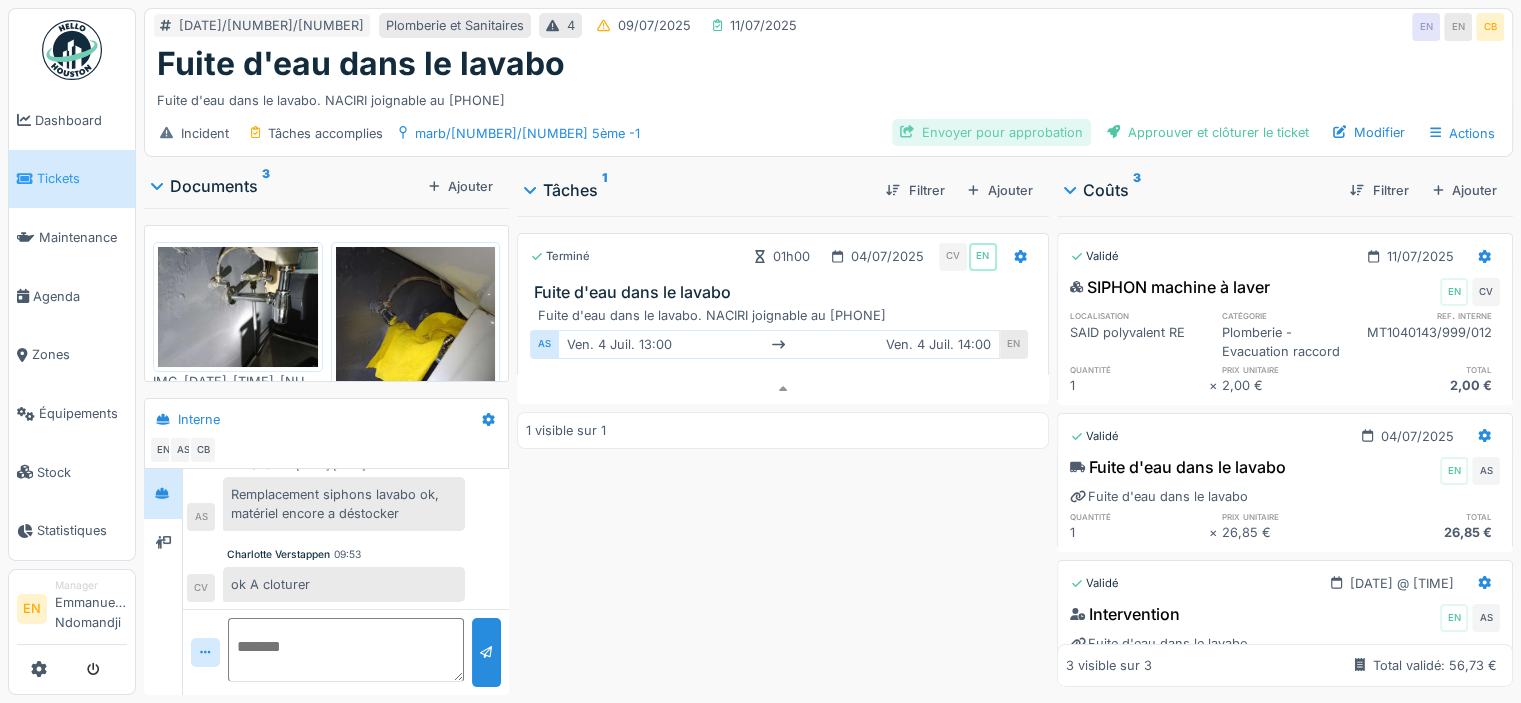 click on "Envoyer pour approbation" at bounding box center [991, 132] 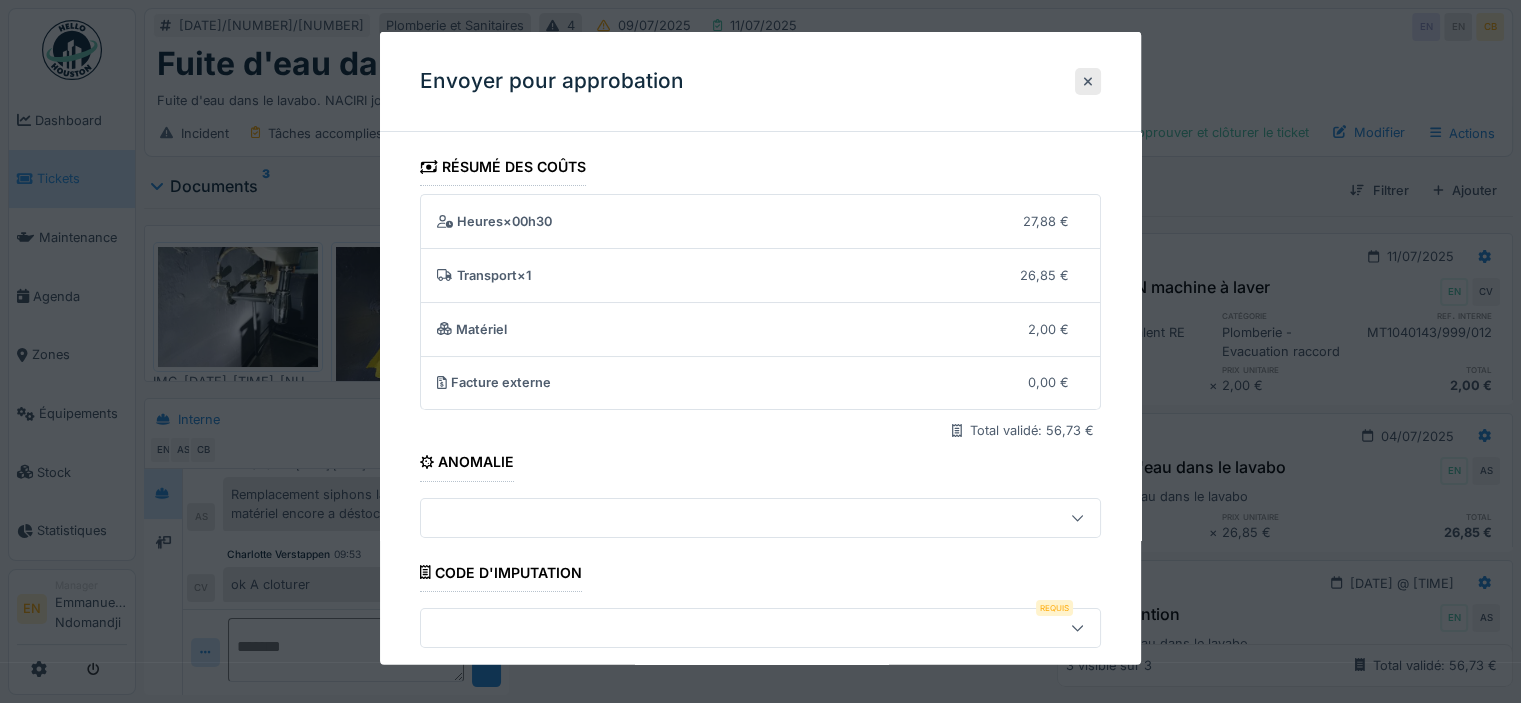 click on "**********" at bounding box center [760, 510] 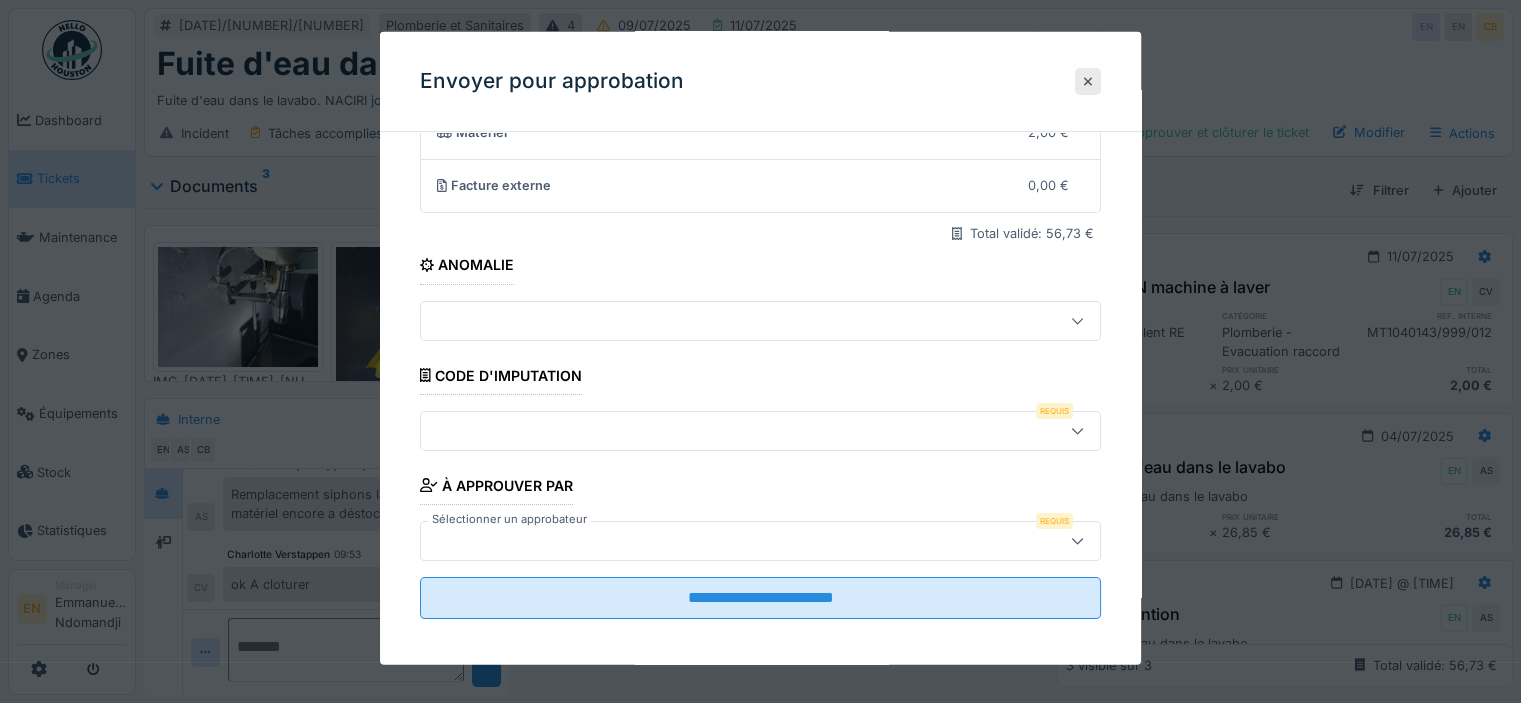 scroll, scrollTop: 204, scrollLeft: 0, axis: vertical 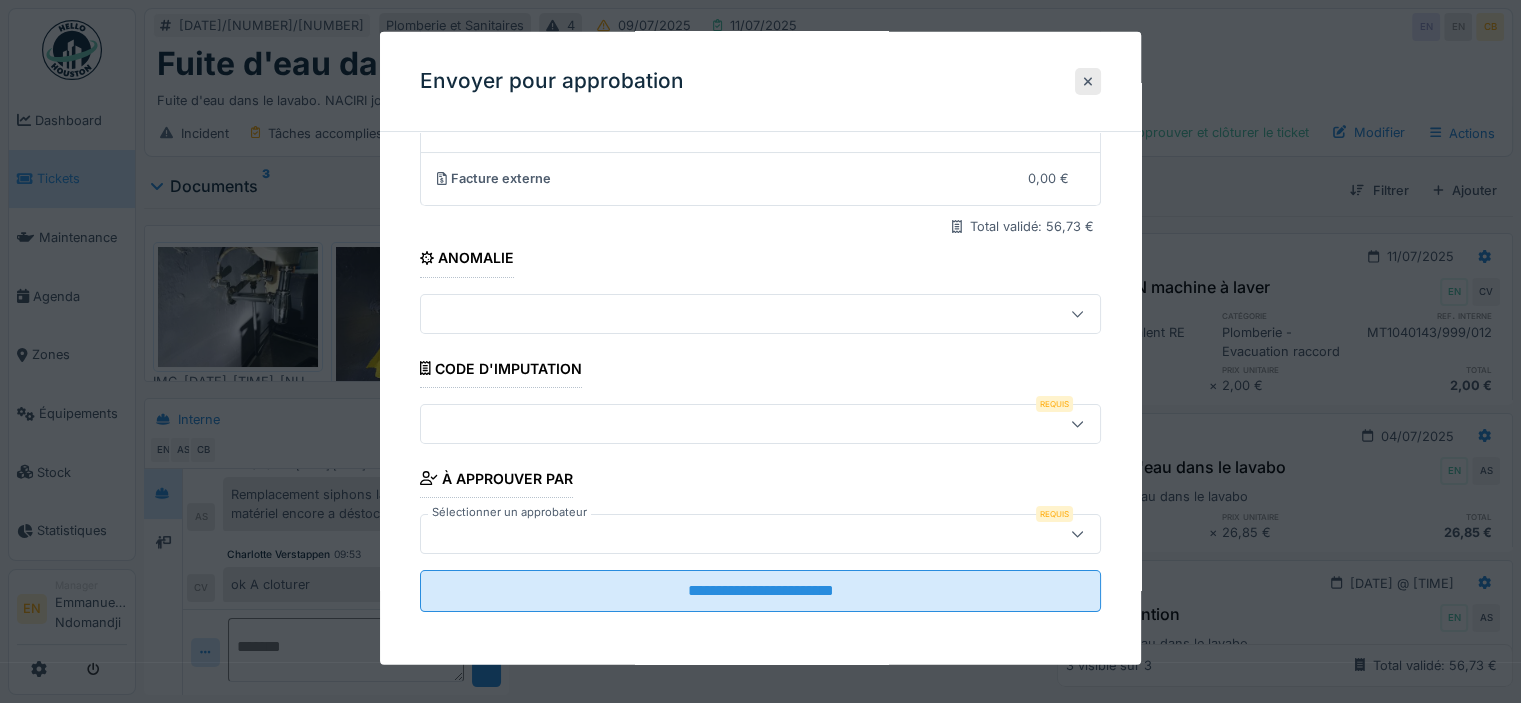click at bounding box center [1077, 423] 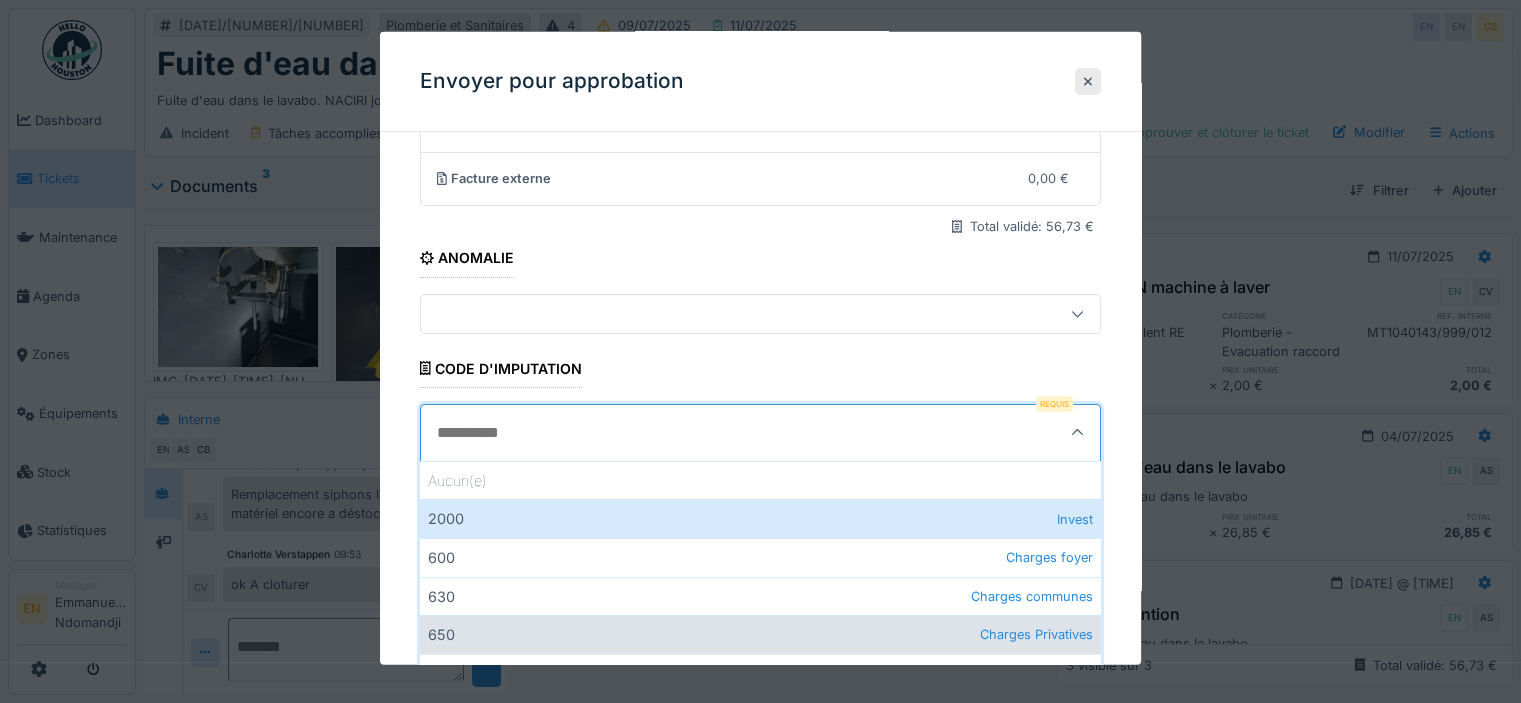 click on "Charges Privatives" at bounding box center [1036, 634] 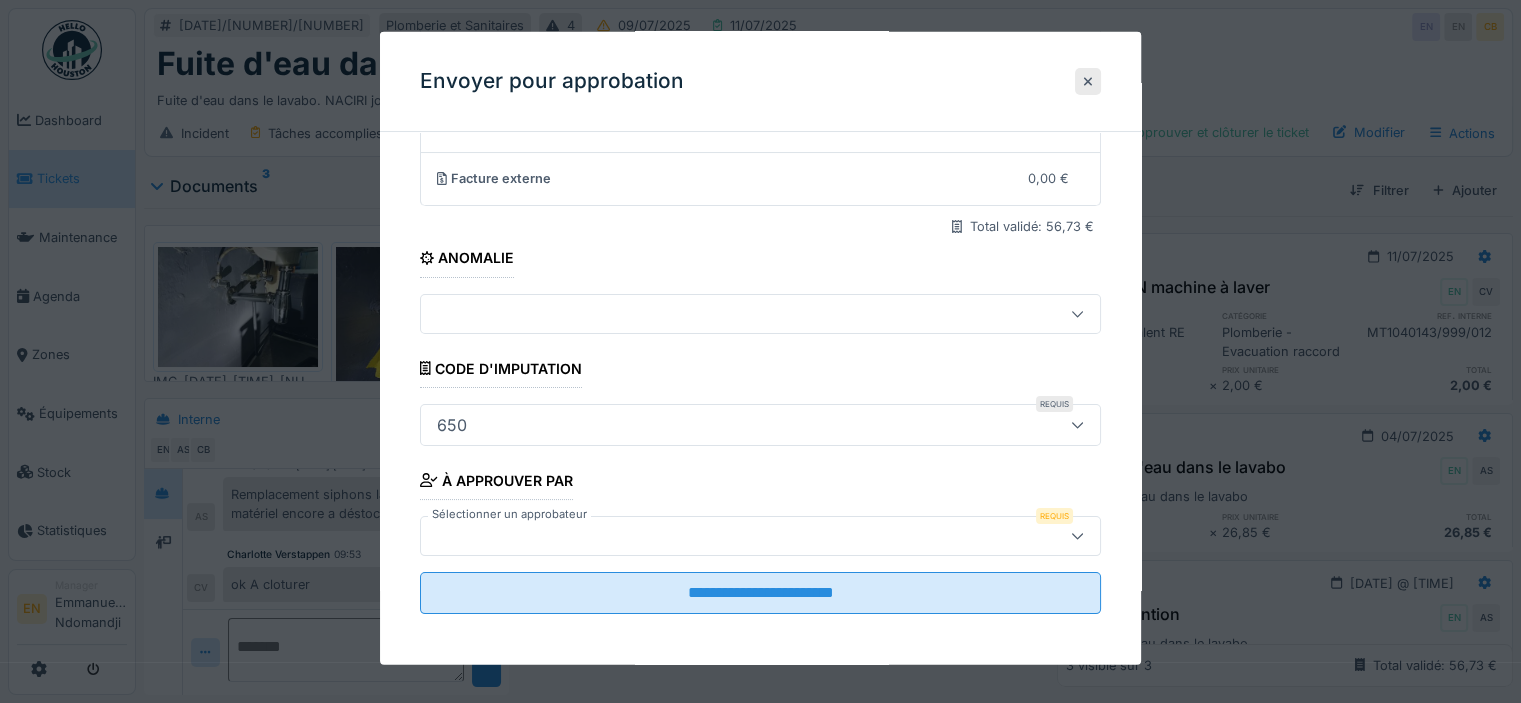click at bounding box center [760, 535] 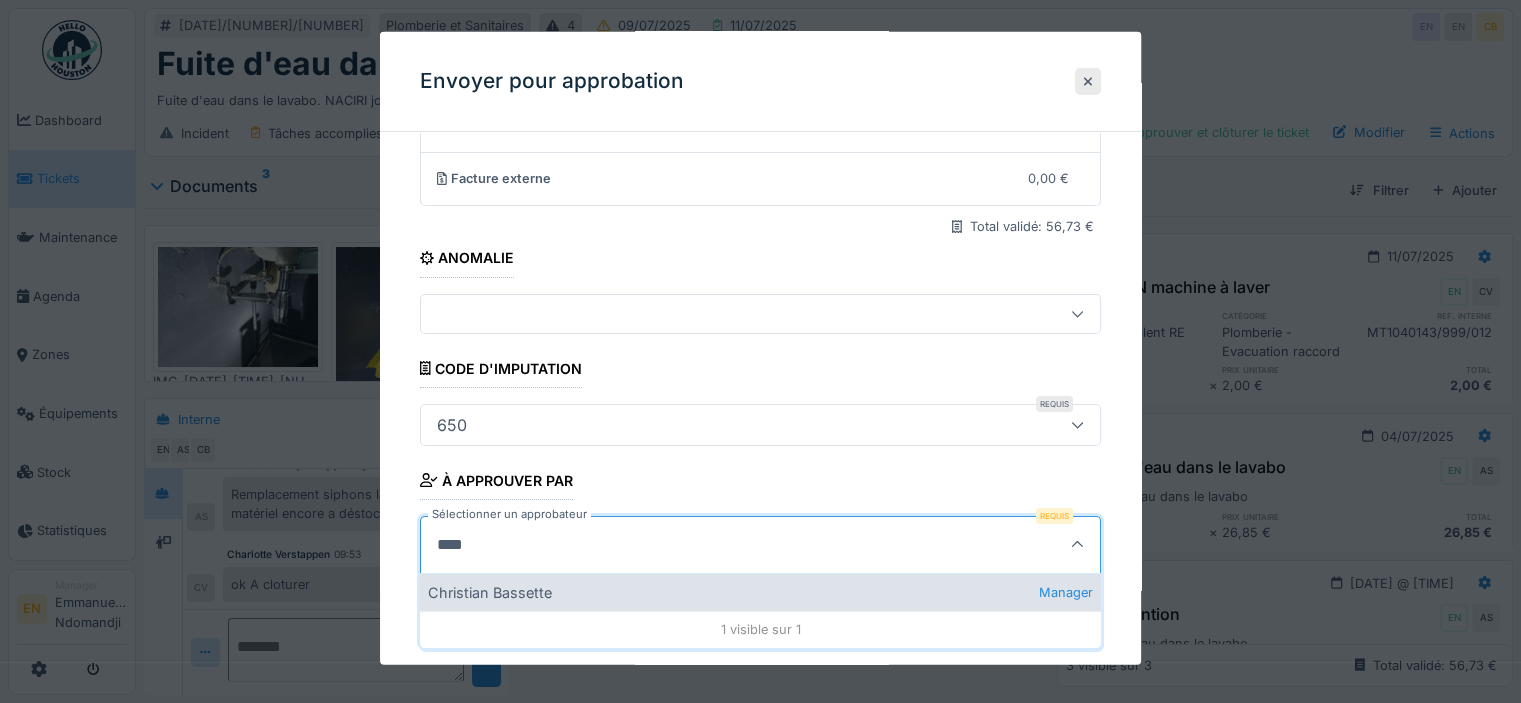 type on "****" 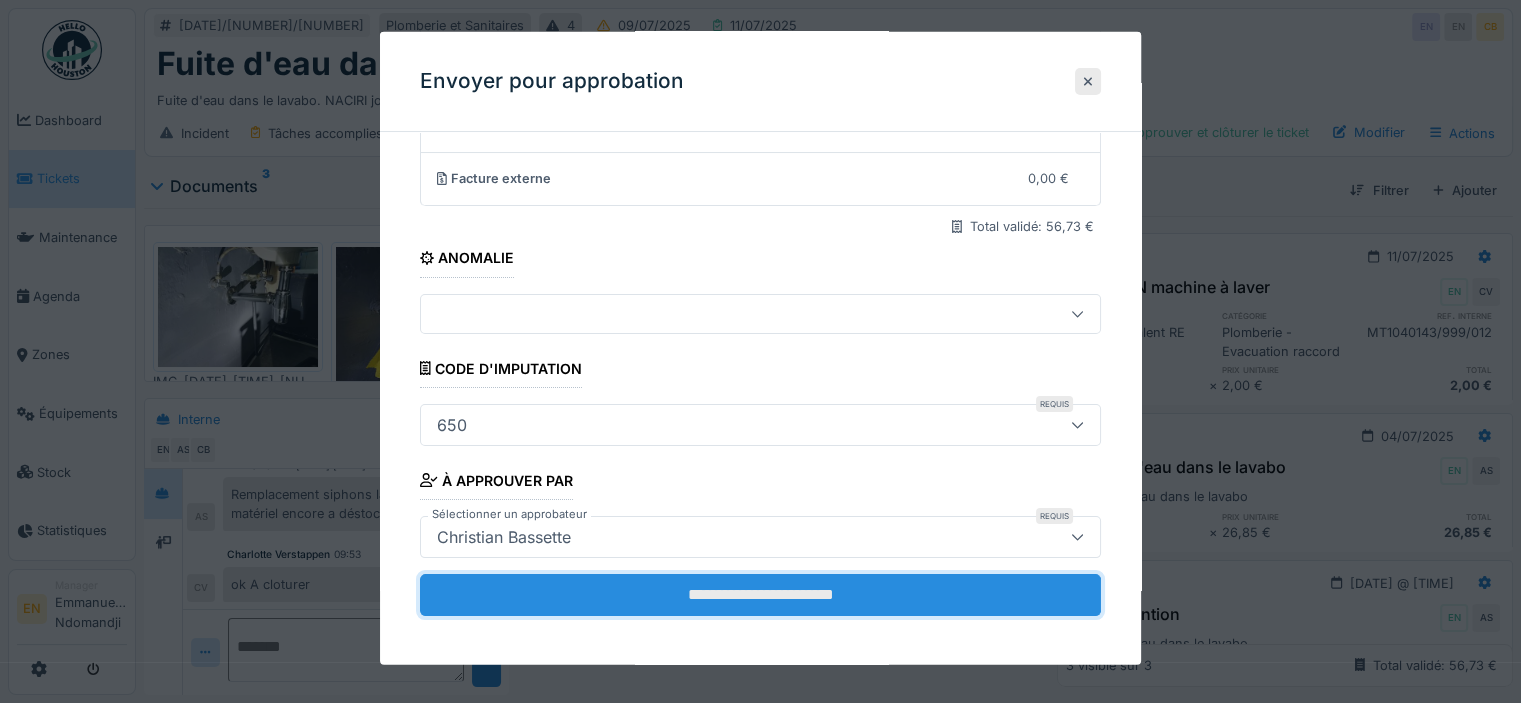 click on "**********" at bounding box center [760, 594] 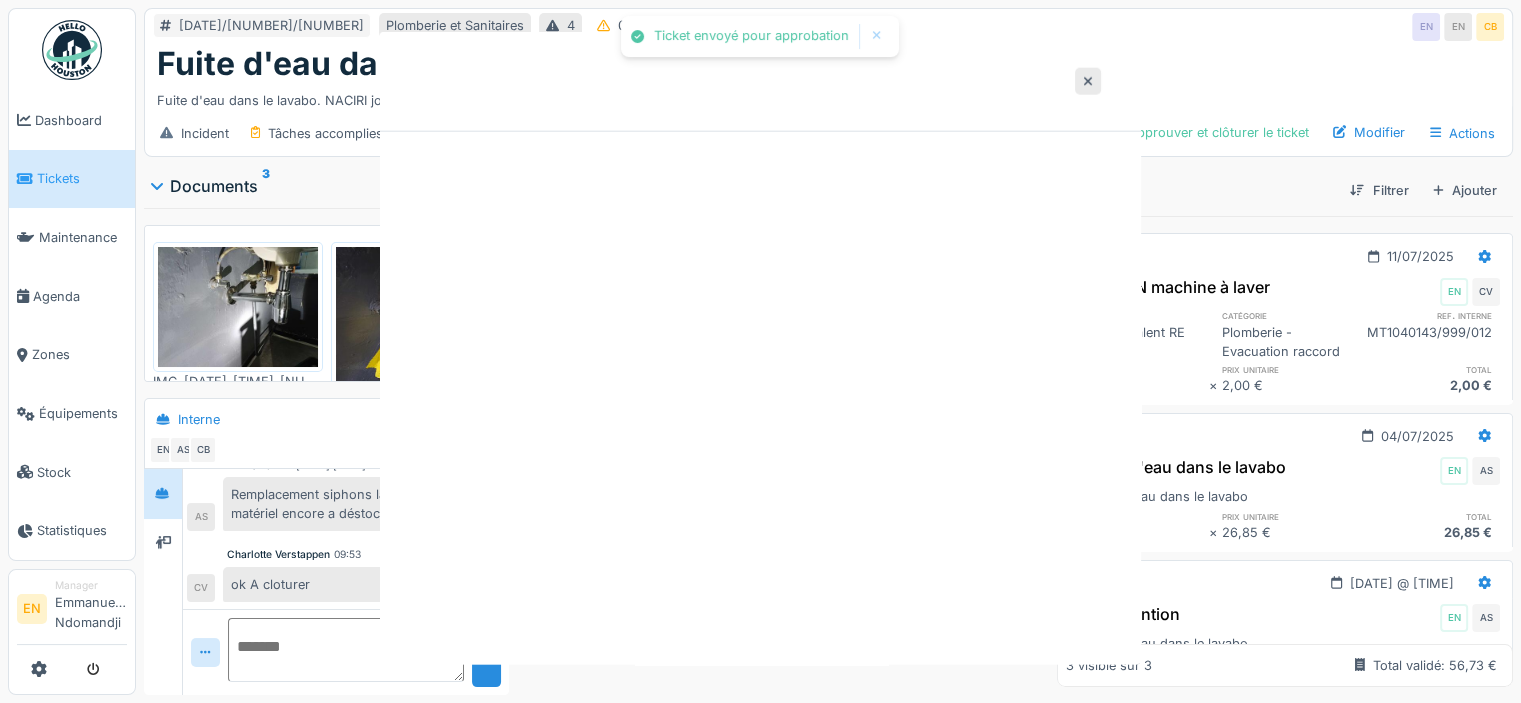 scroll, scrollTop: 0, scrollLeft: 0, axis: both 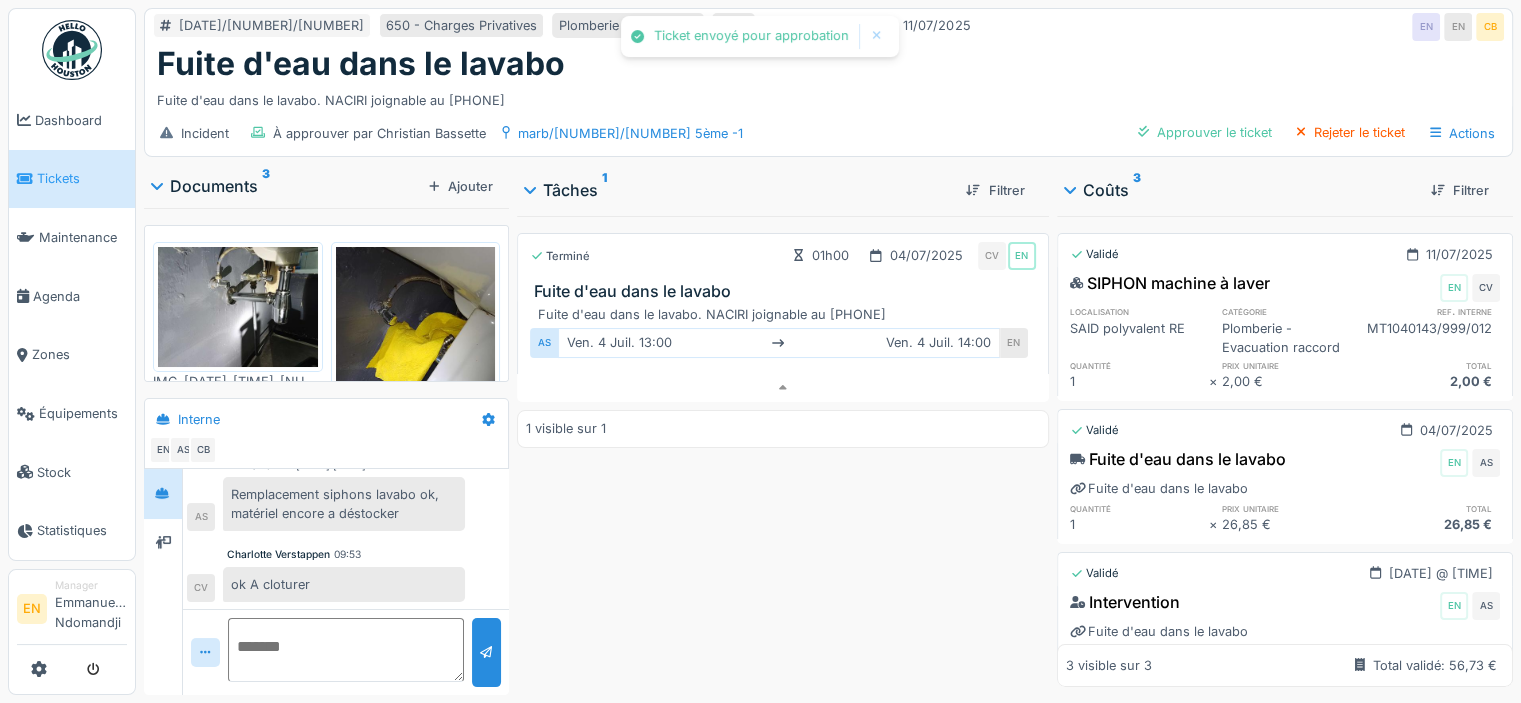 click on "Terminé 01h00 04/07/2025 CV EN Fuite d'eau dans le lavabo Fuite d'eau dans le lavabo. NACIRI joignable au 0468.21.94.62 AS ven. 4 juil.   13:00 ven. 4 juil.   14:00 EN 1 visible sur 1" at bounding box center (783, 451) 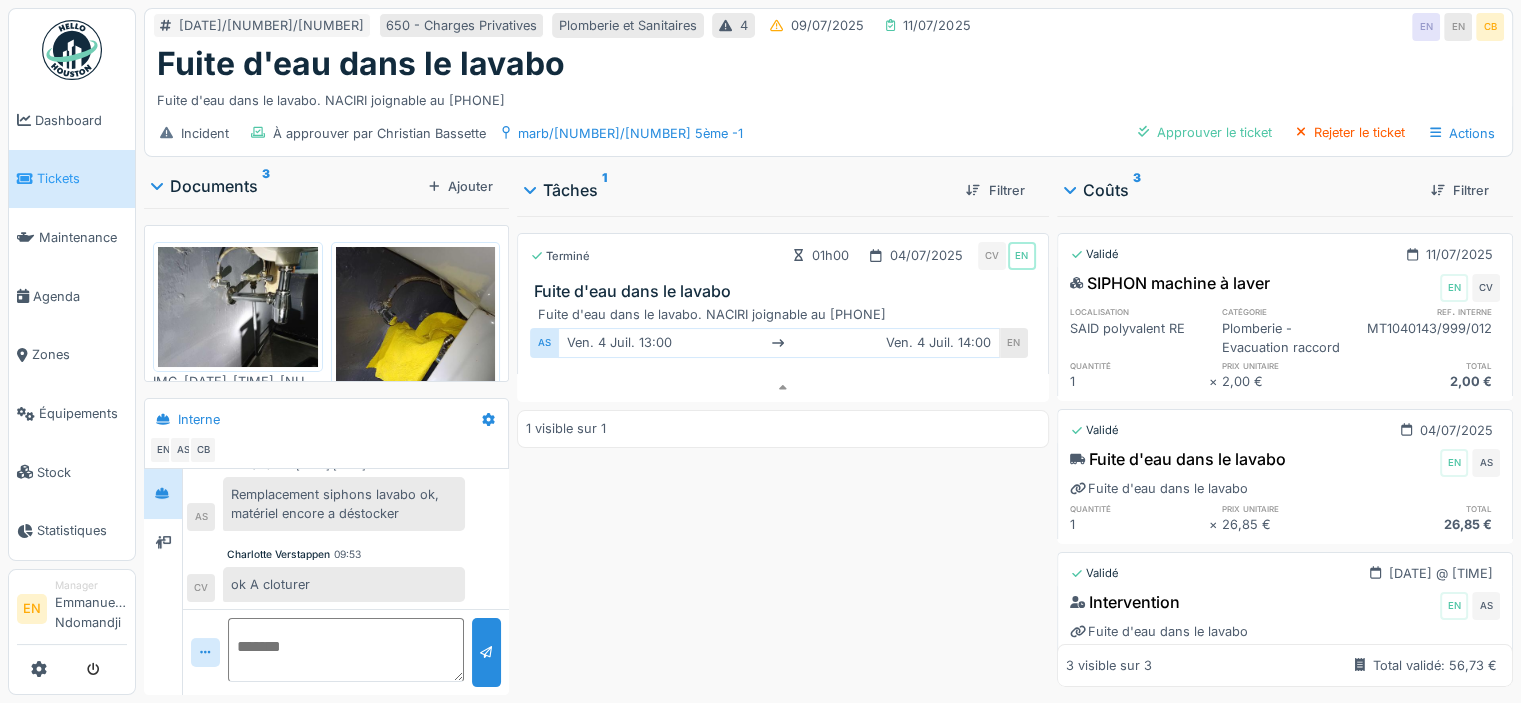 click on "Incident À approuver par Christian Bassette marb/068/011 5ème  -1 Approuver le ticket Rejeter le ticket Actions" at bounding box center (828, 133) 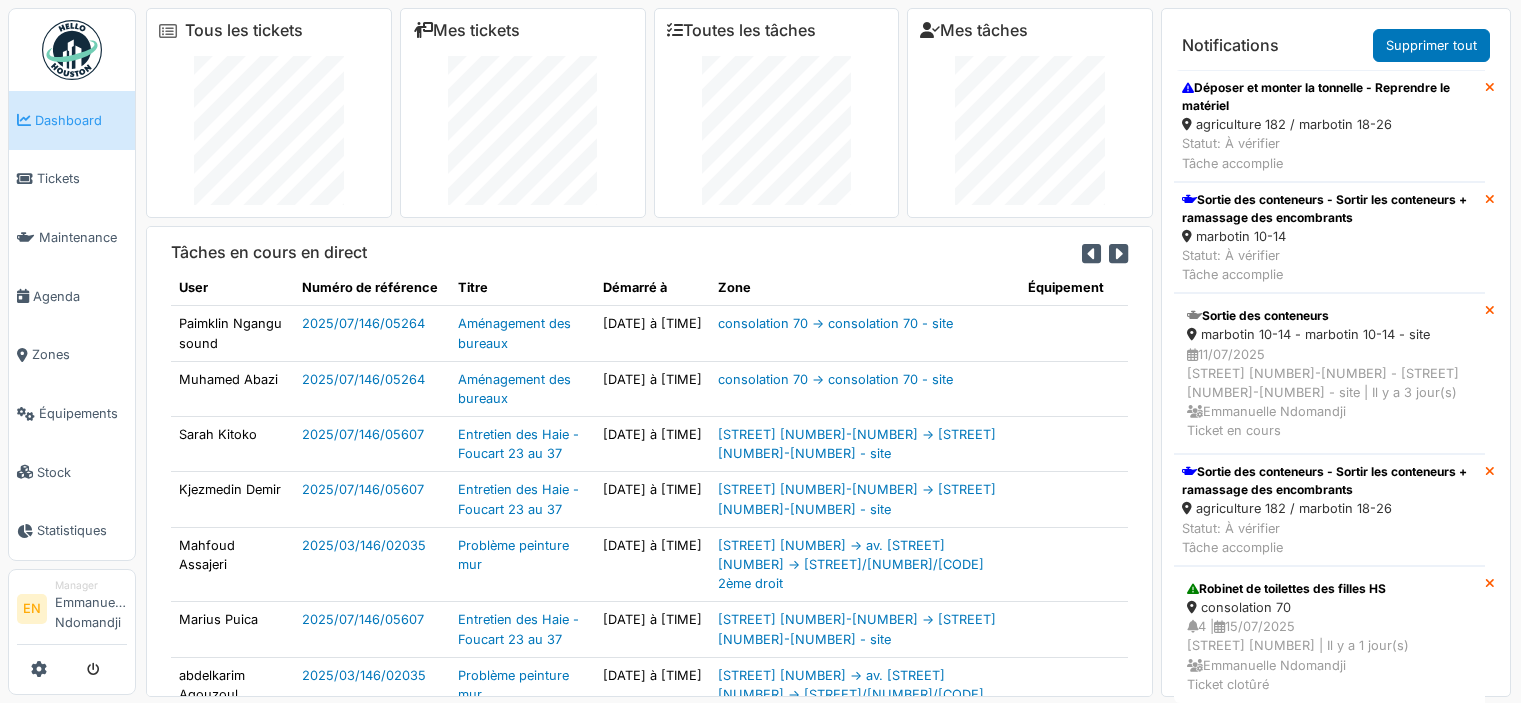 scroll, scrollTop: 0, scrollLeft: 0, axis: both 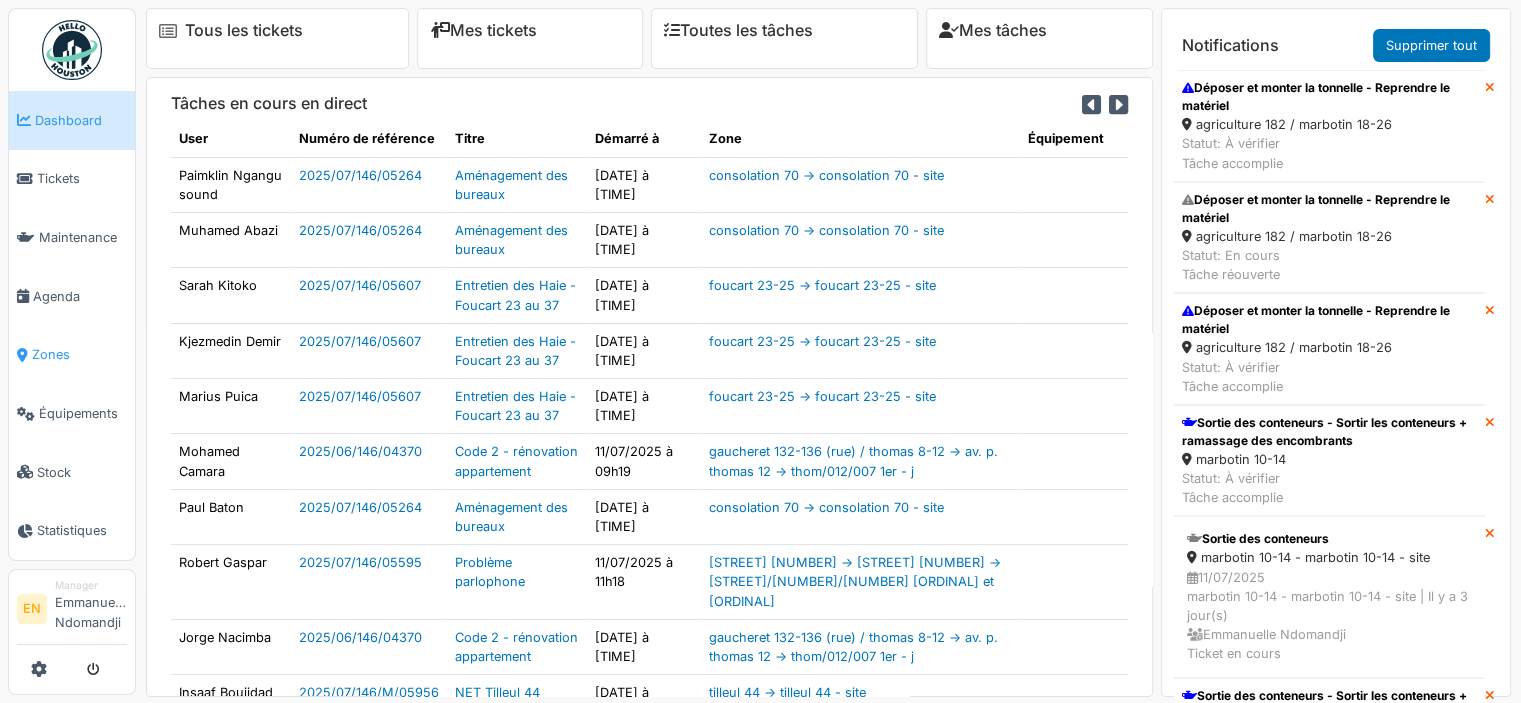 click on "Zones" at bounding box center [79, 354] 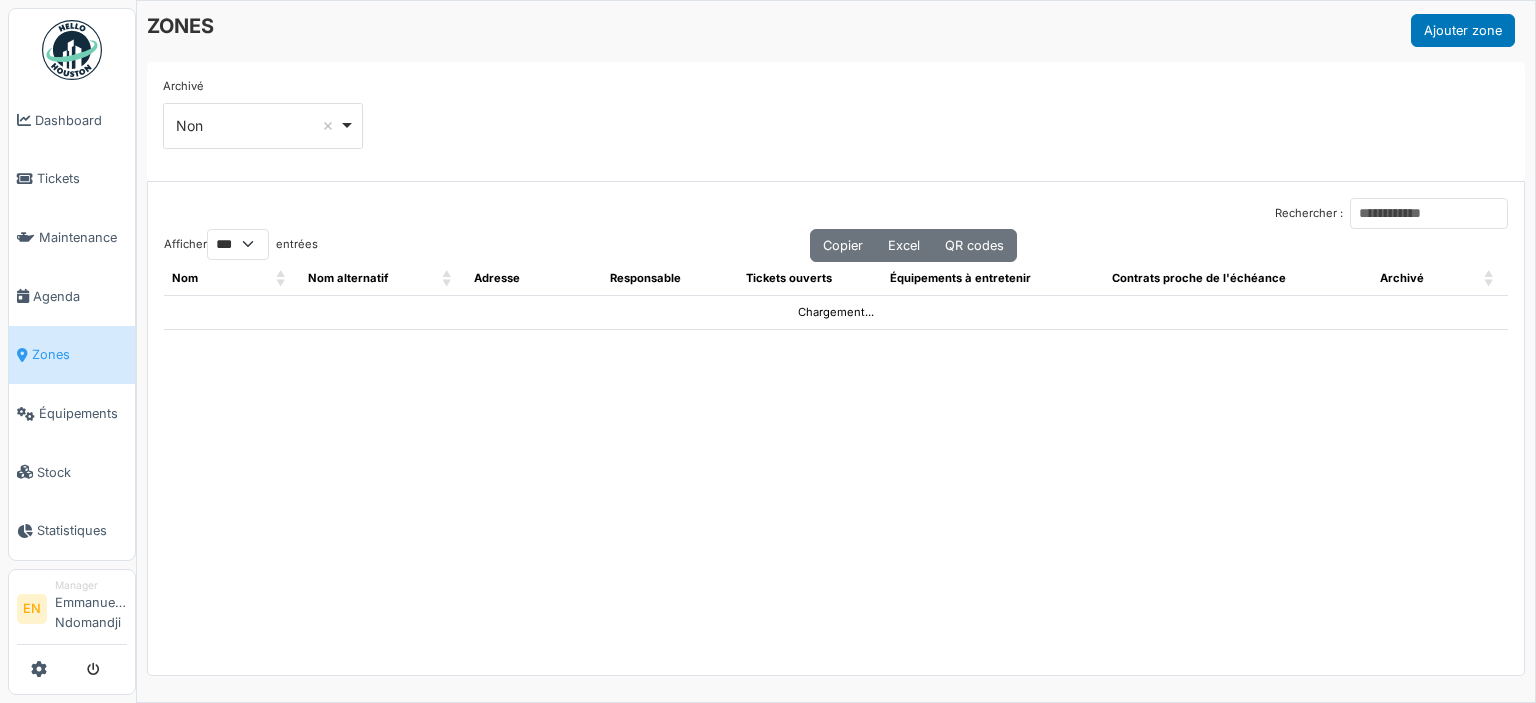 select on "***" 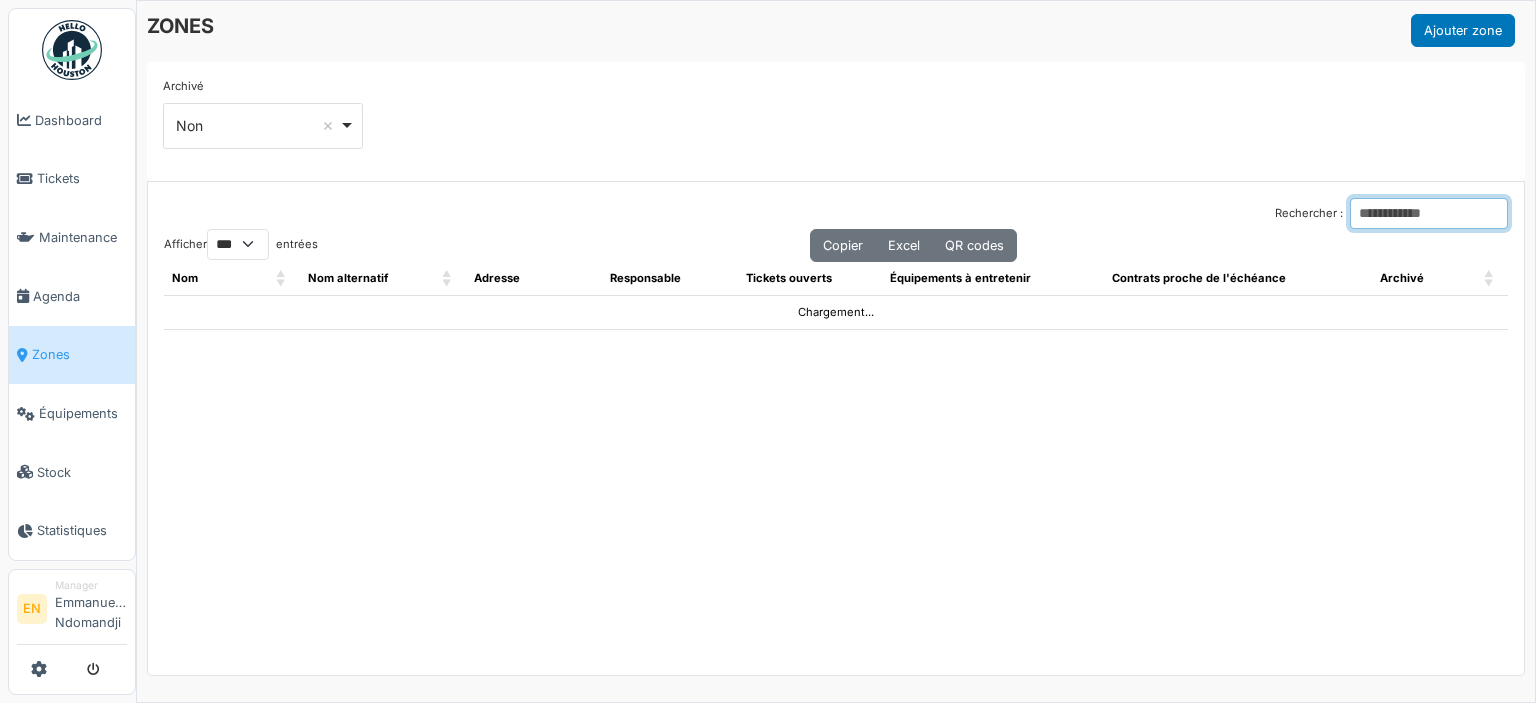 click on "Rechercher :" at bounding box center (1429, 213) 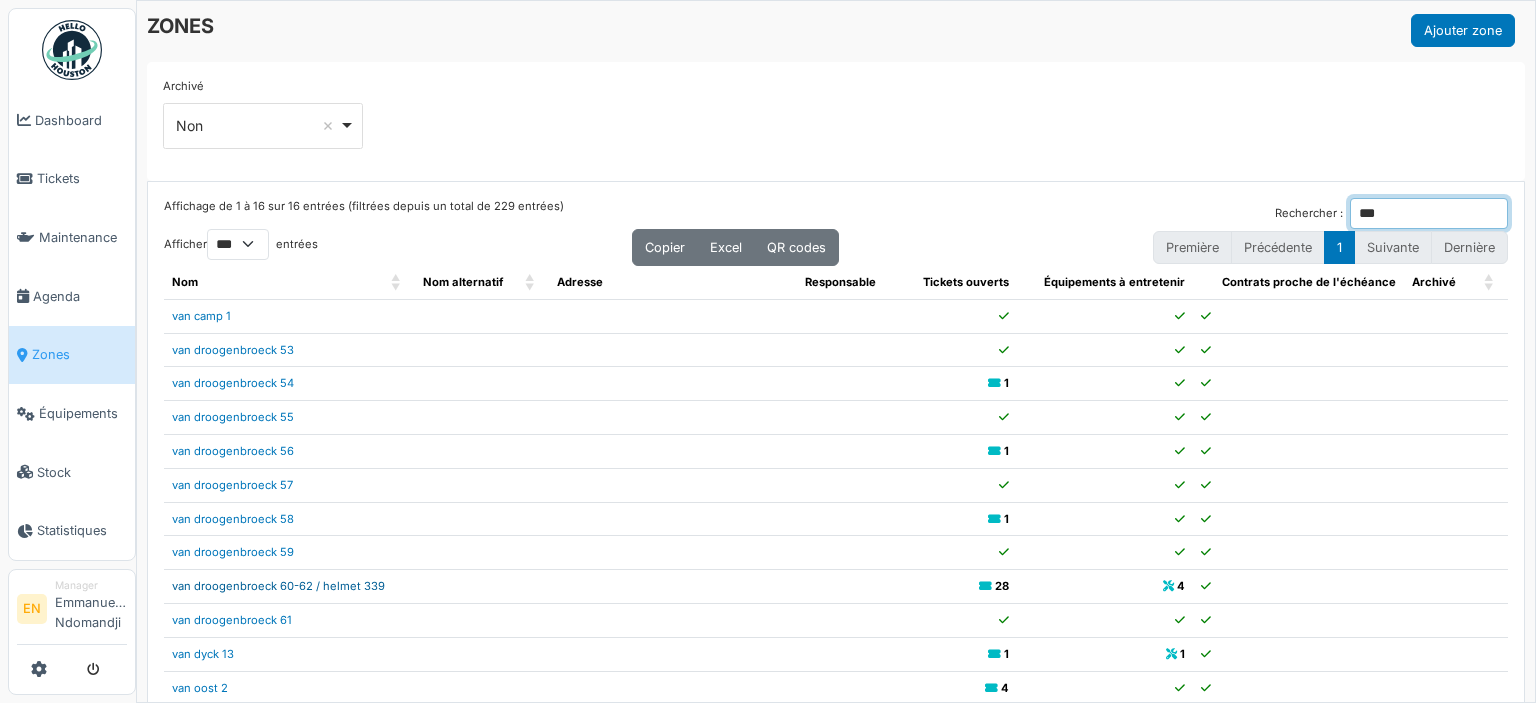type on "***" 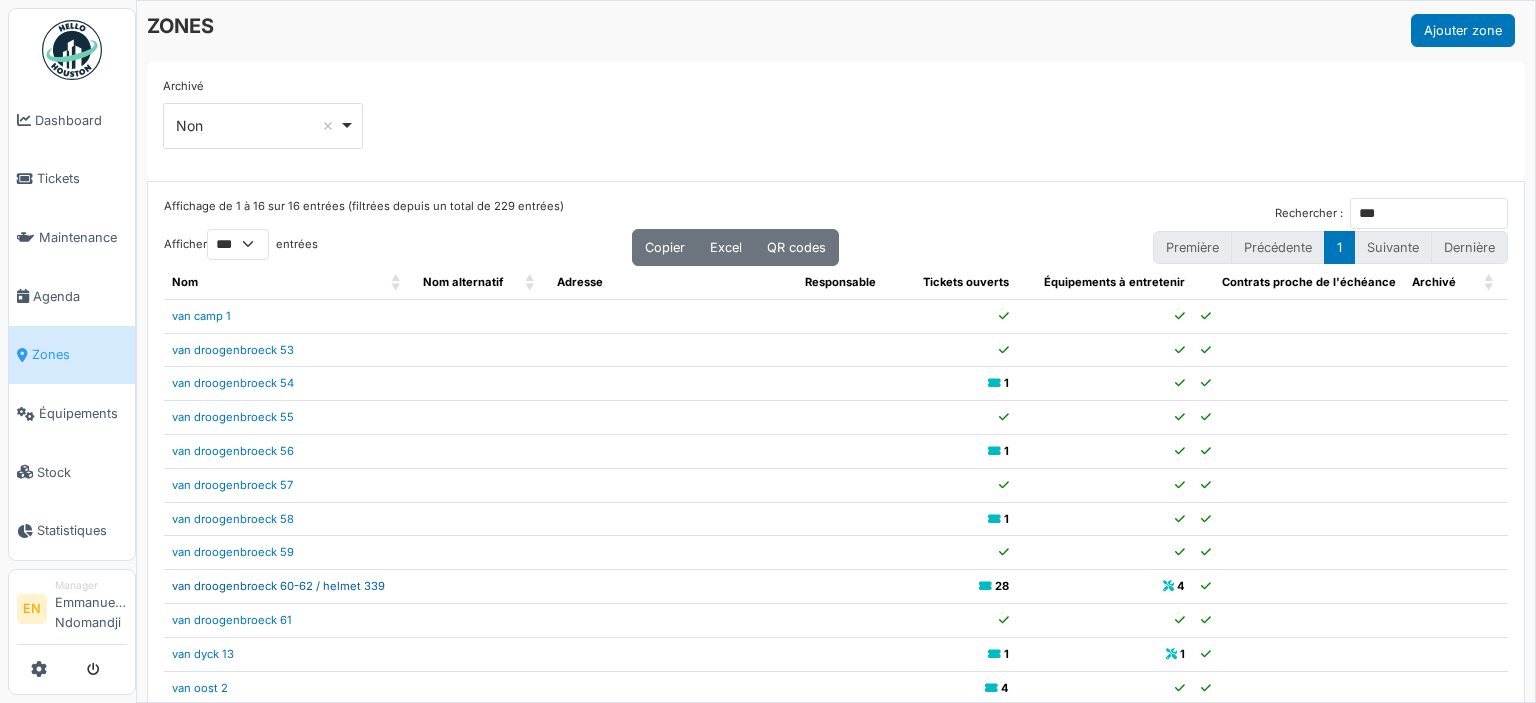 click on "van droogenbroeck 60-62 / helmet 339" at bounding box center [278, 586] 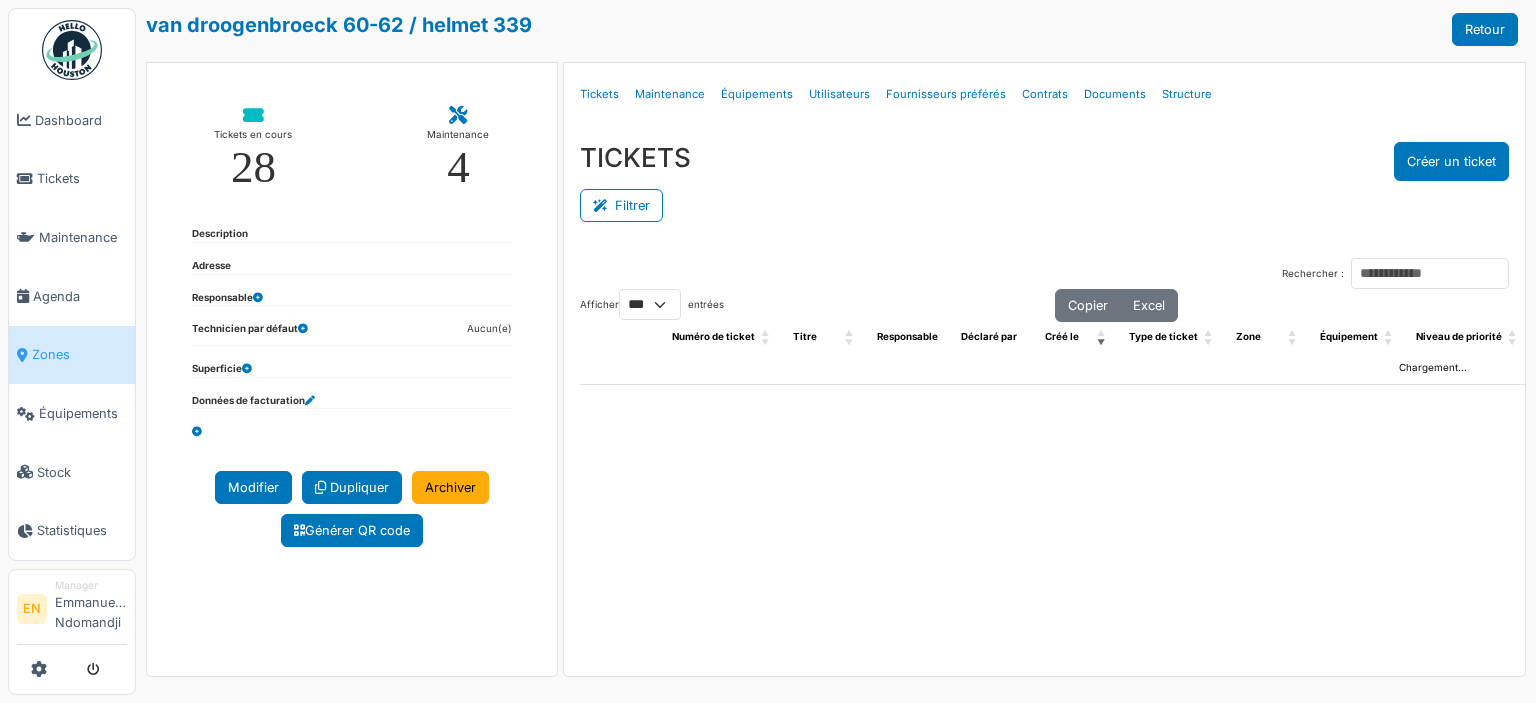 select on "***" 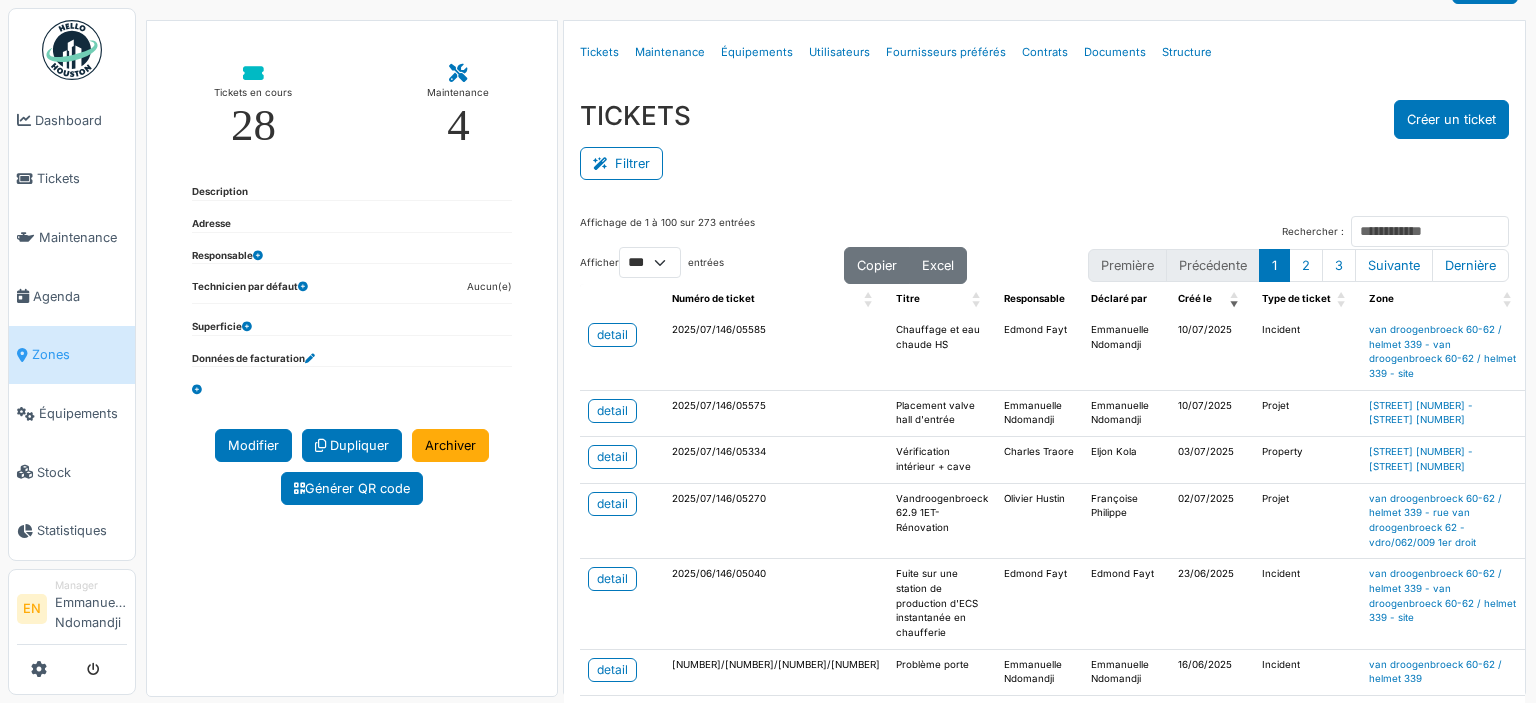 scroll, scrollTop: 40, scrollLeft: 0, axis: vertical 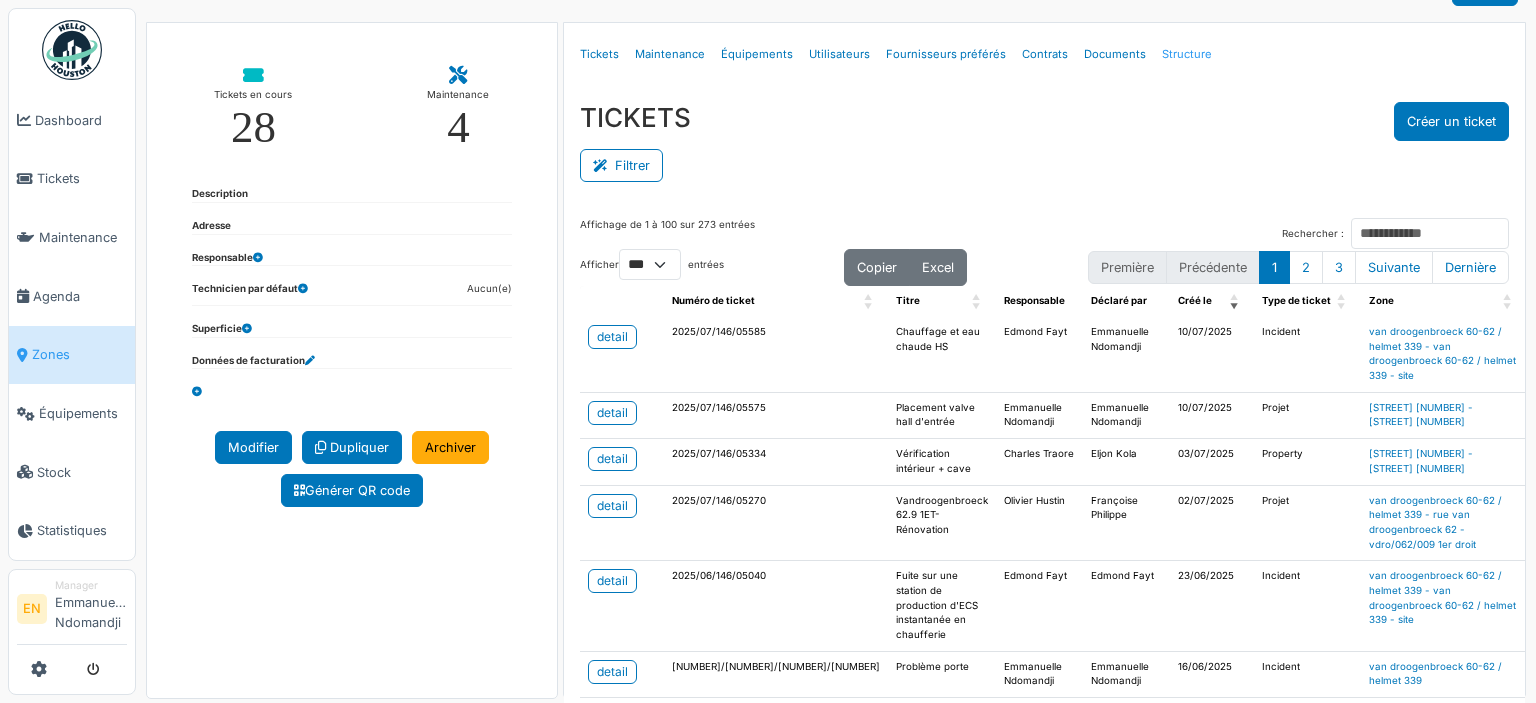 click on "Structure" at bounding box center [1187, 54] 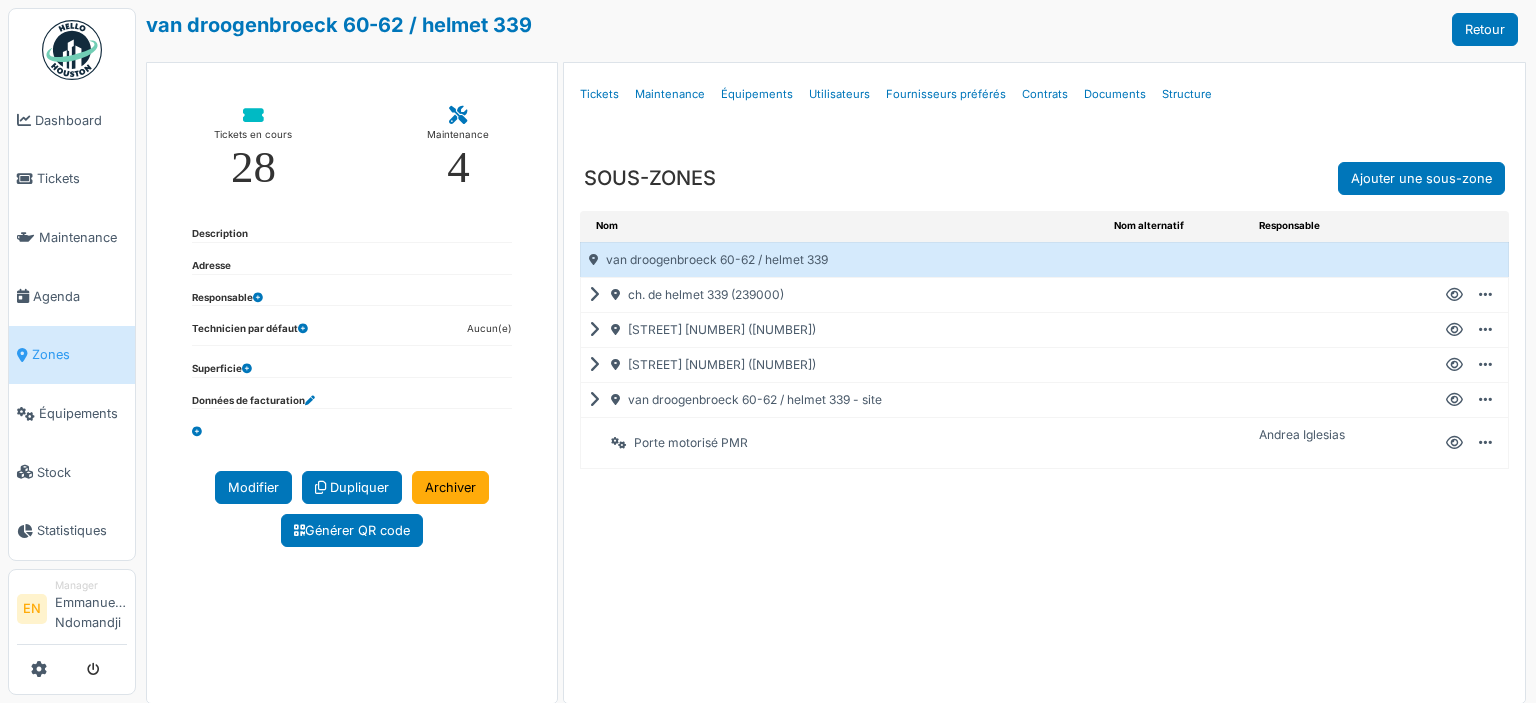 click at bounding box center (598, 365) 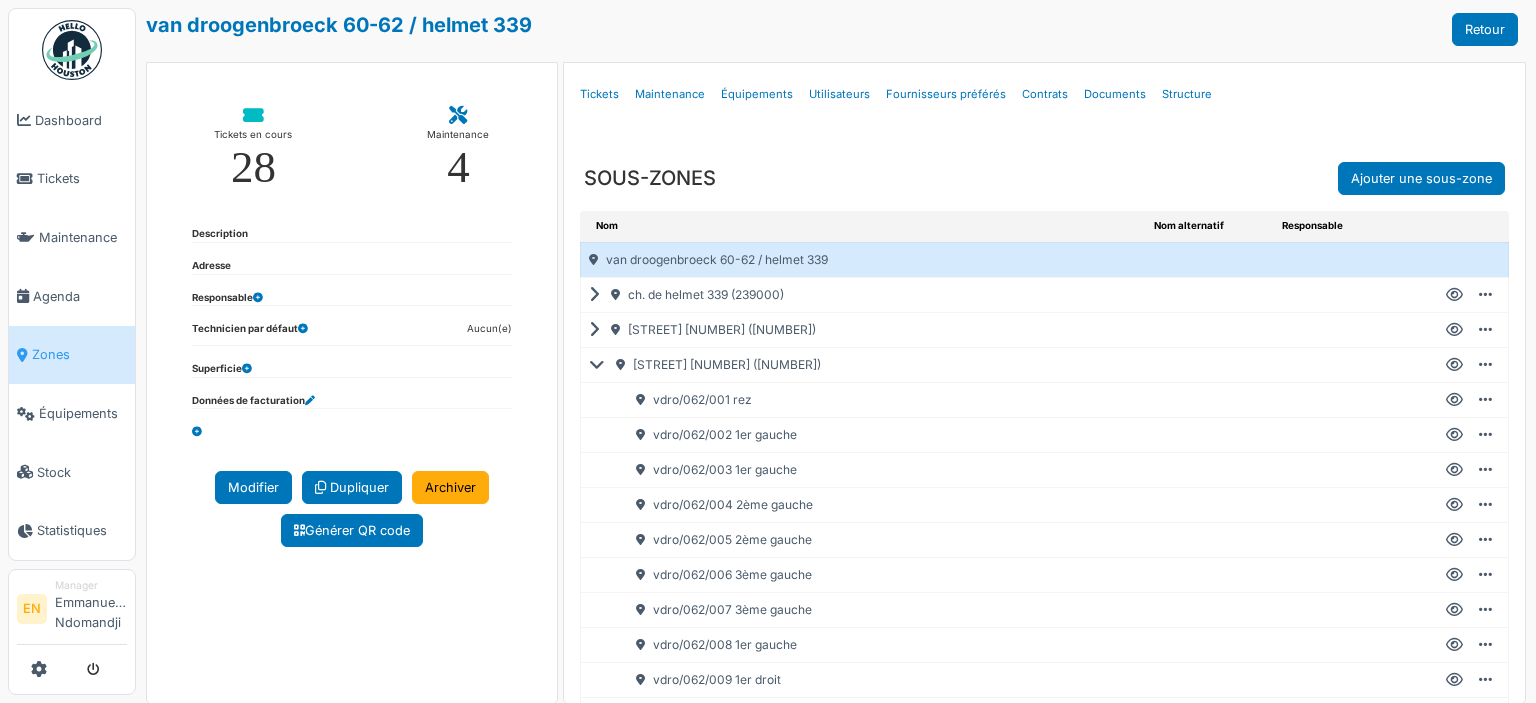 click at bounding box center (601, 365) 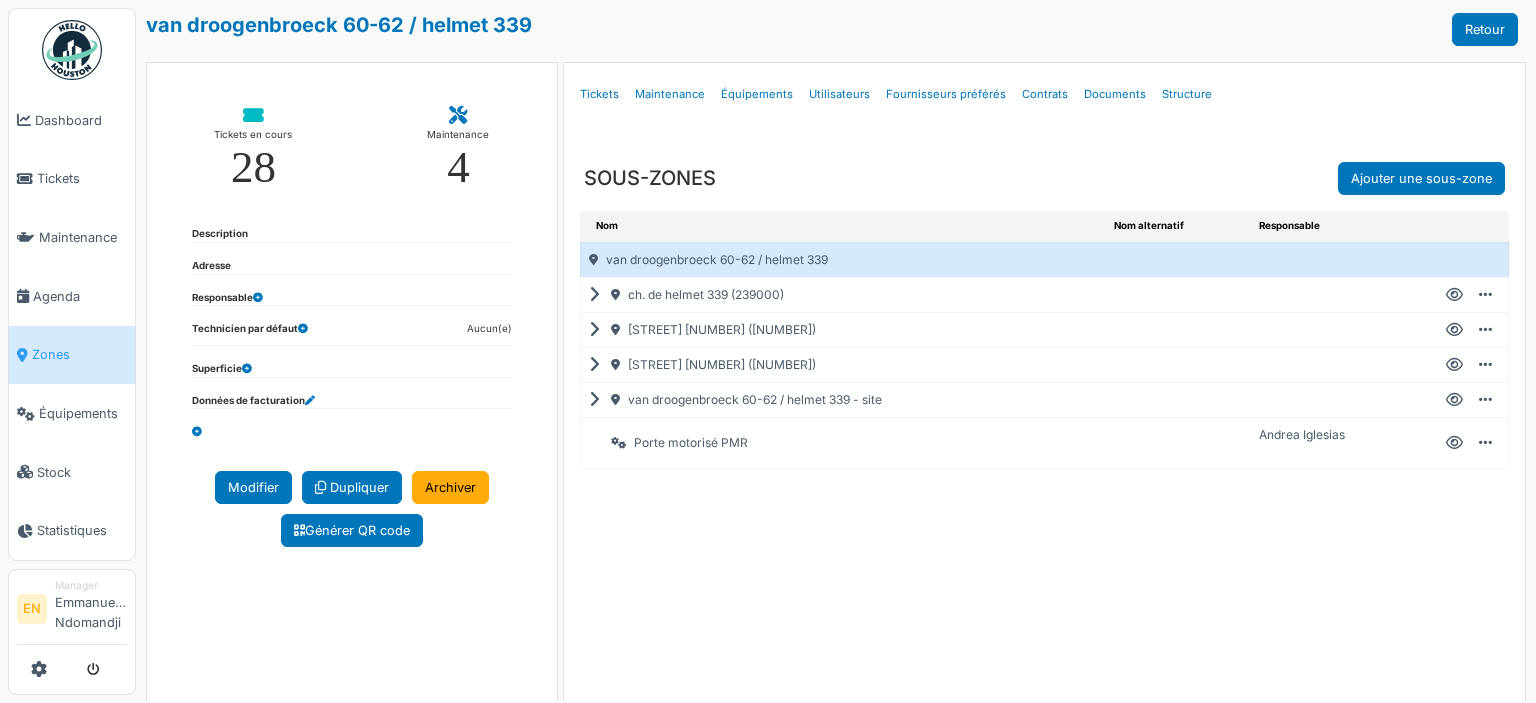 click at bounding box center [1454, 365] 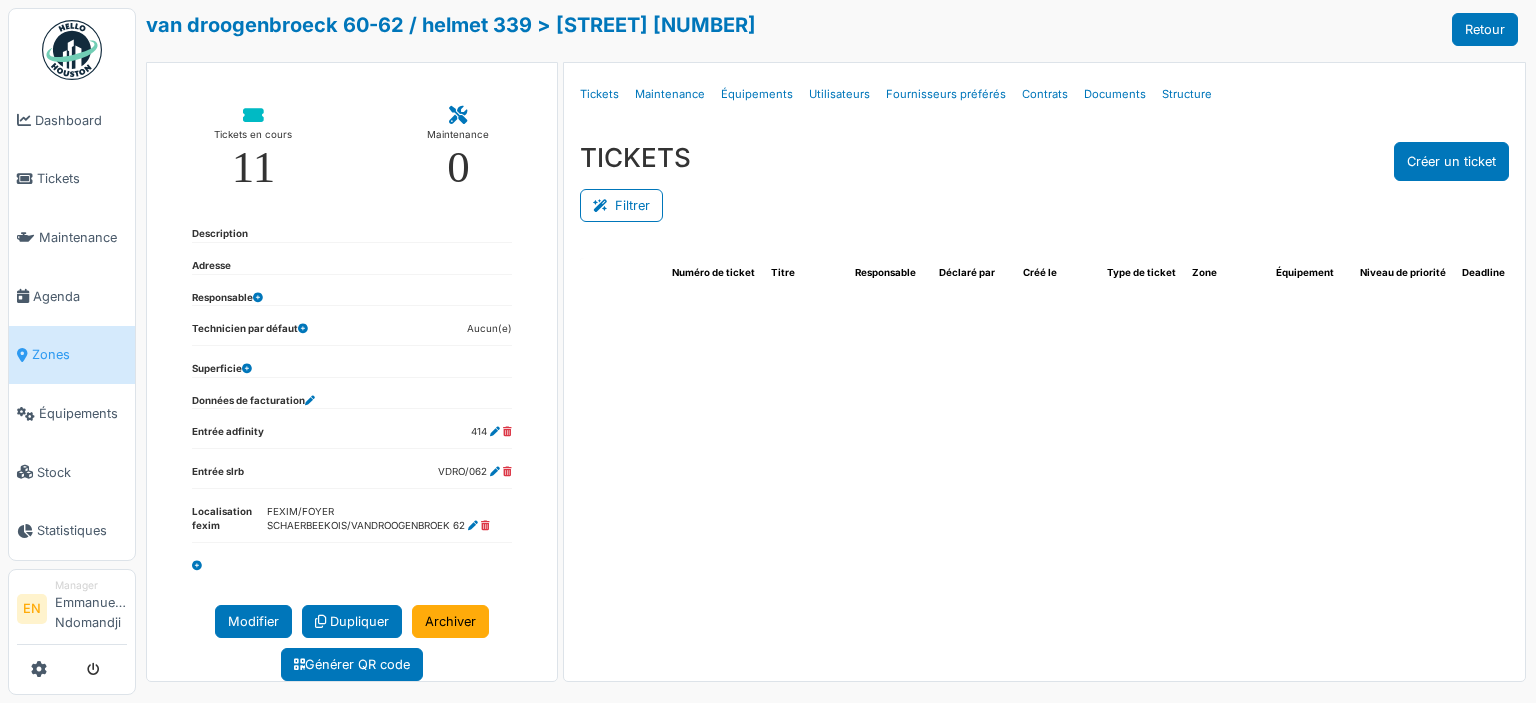 select on "***" 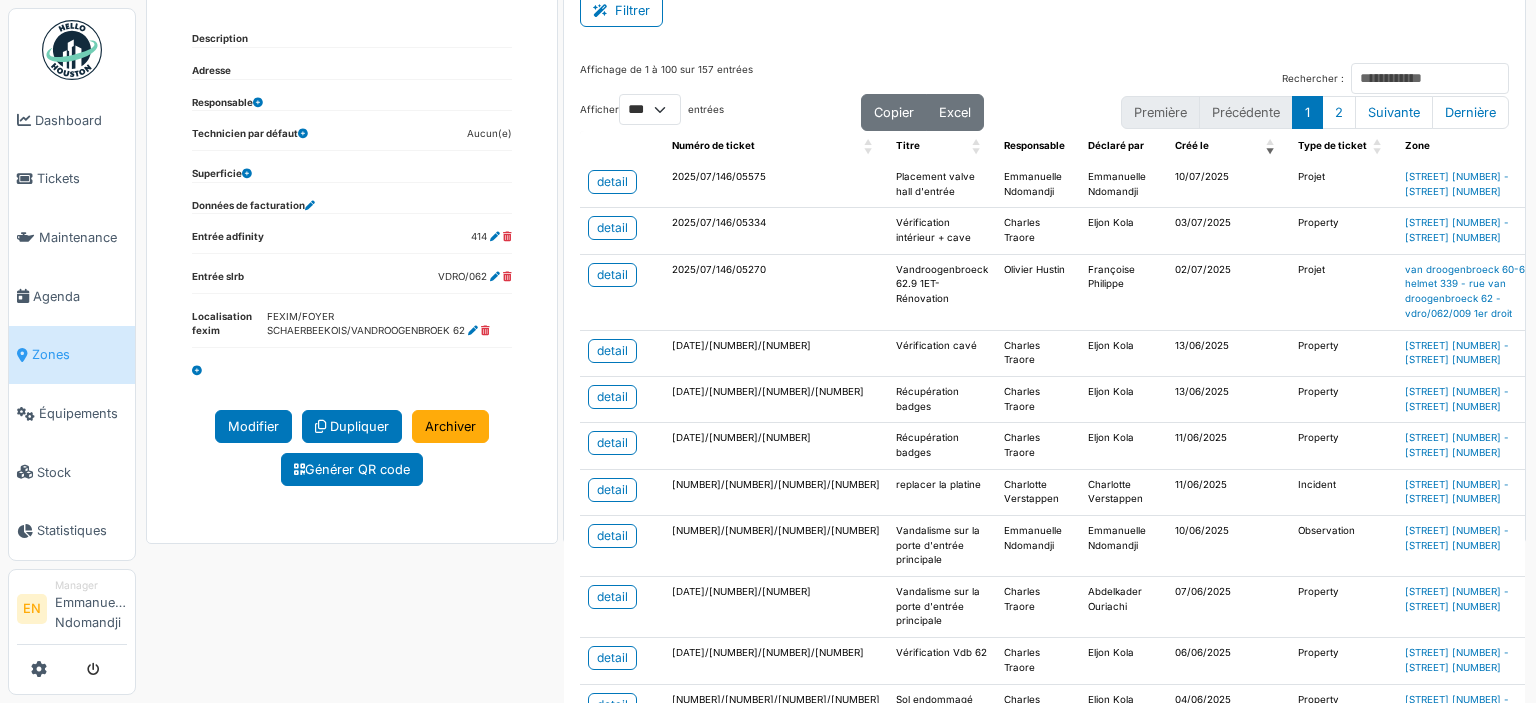 scroll, scrollTop: 214, scrollLeft: 0, axis: vertical 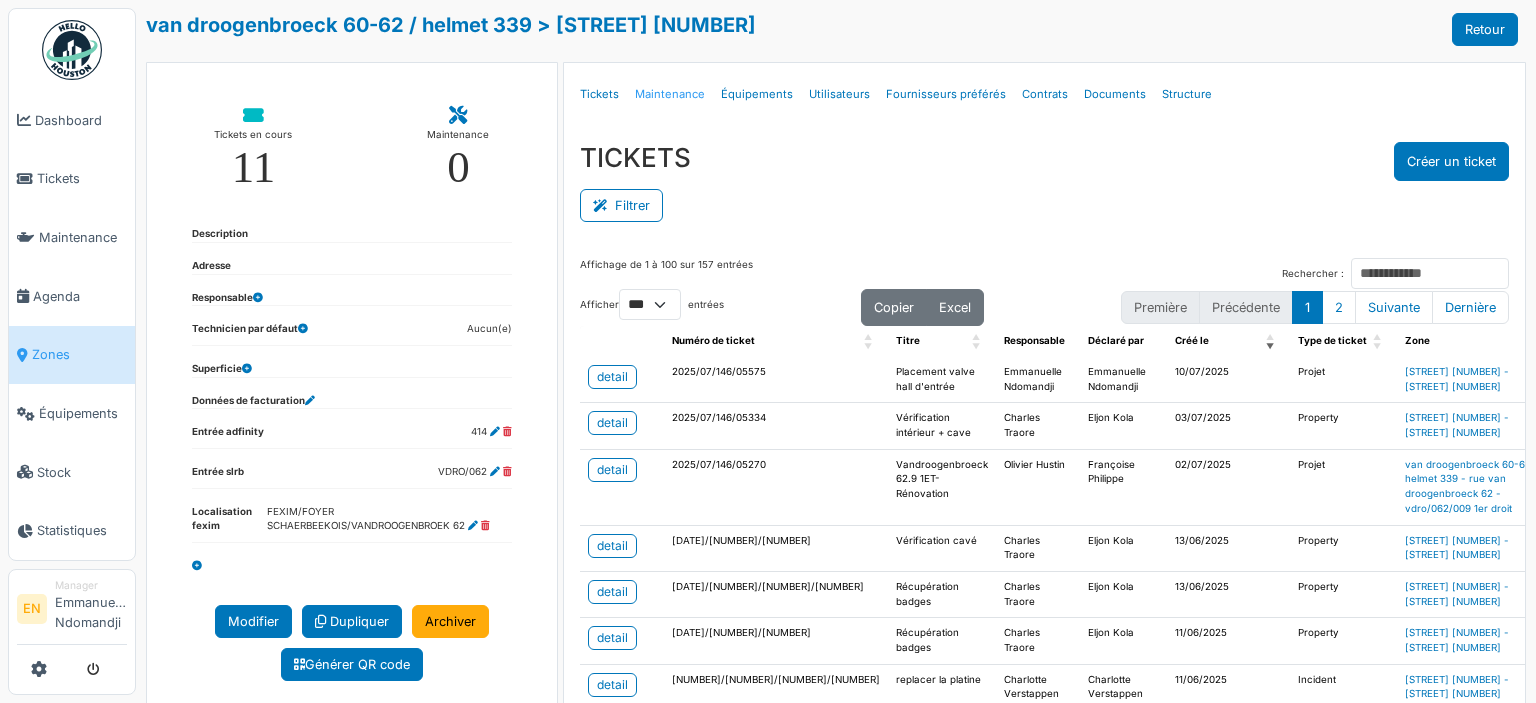 click on "Maintenance" at bounding box center (670, 94) 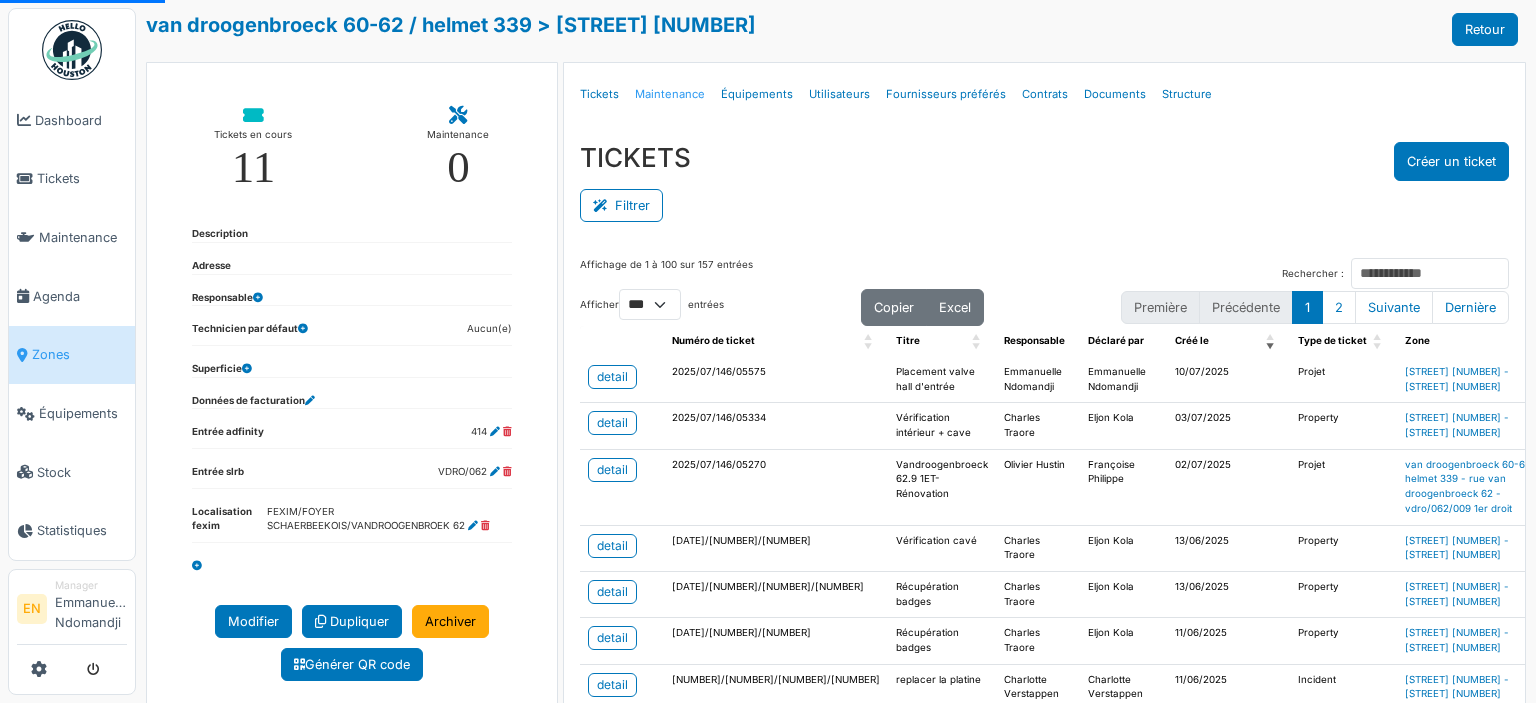 click on "Maintenance" at bounding box center [670, 94] 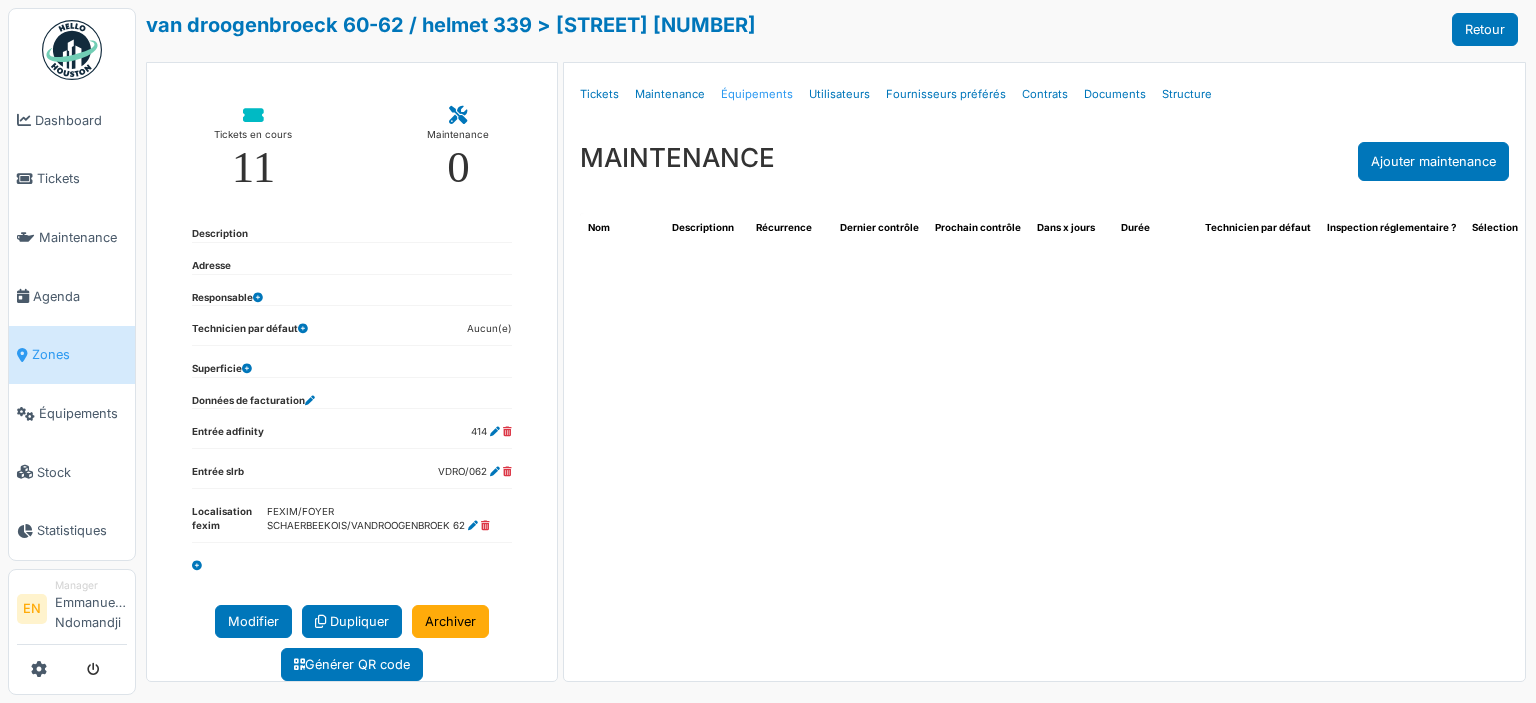 click on "Équipements" at bounding box center [757, 94] 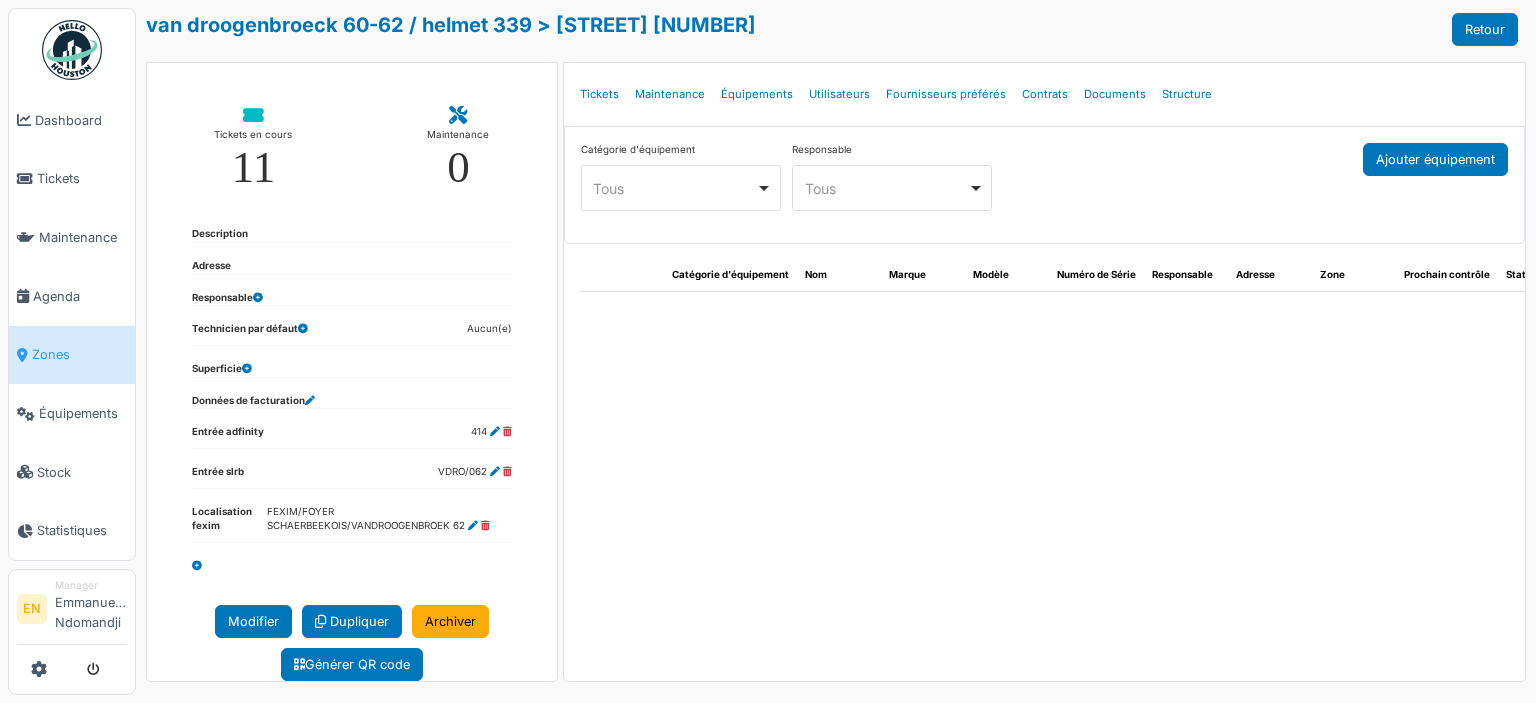 select on "***" 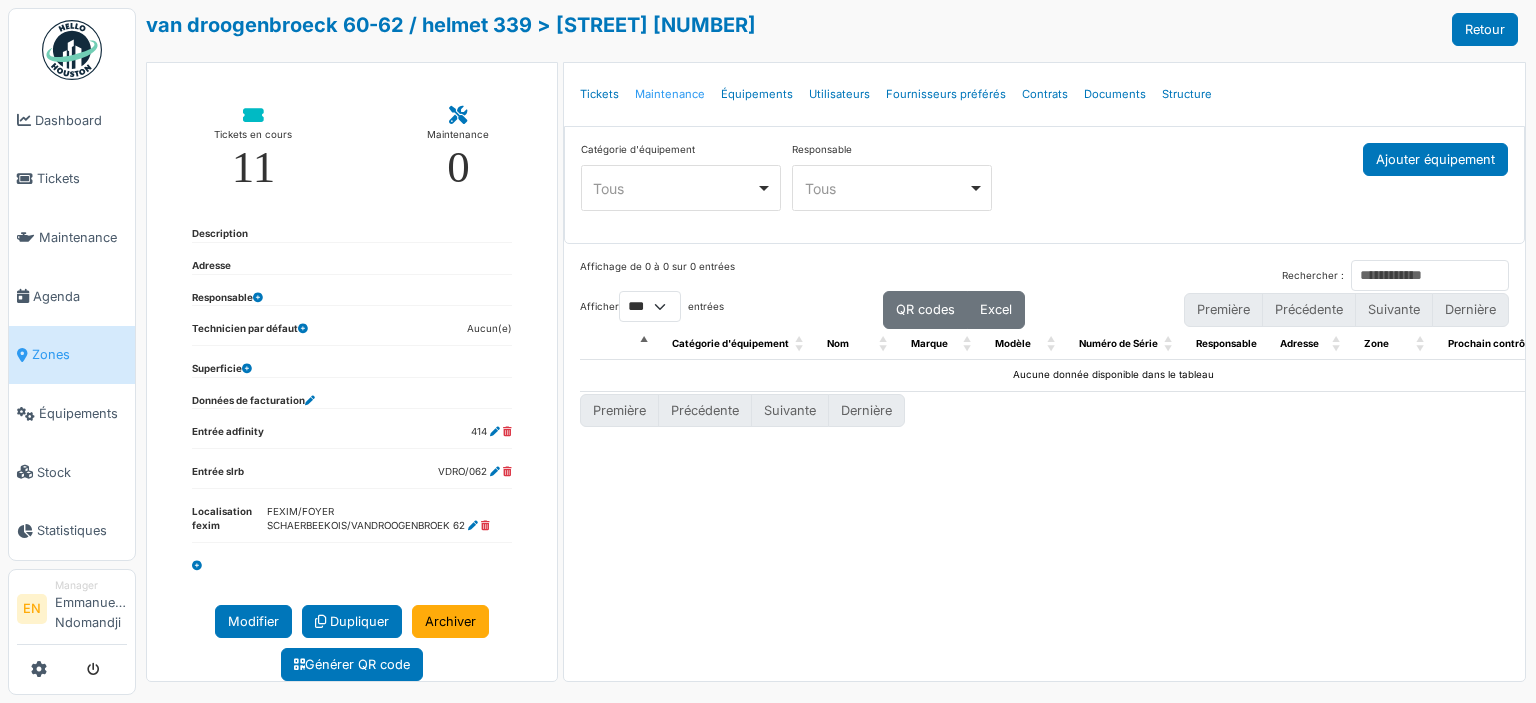 click on "Maintenance" at bounding box center (670, 94) 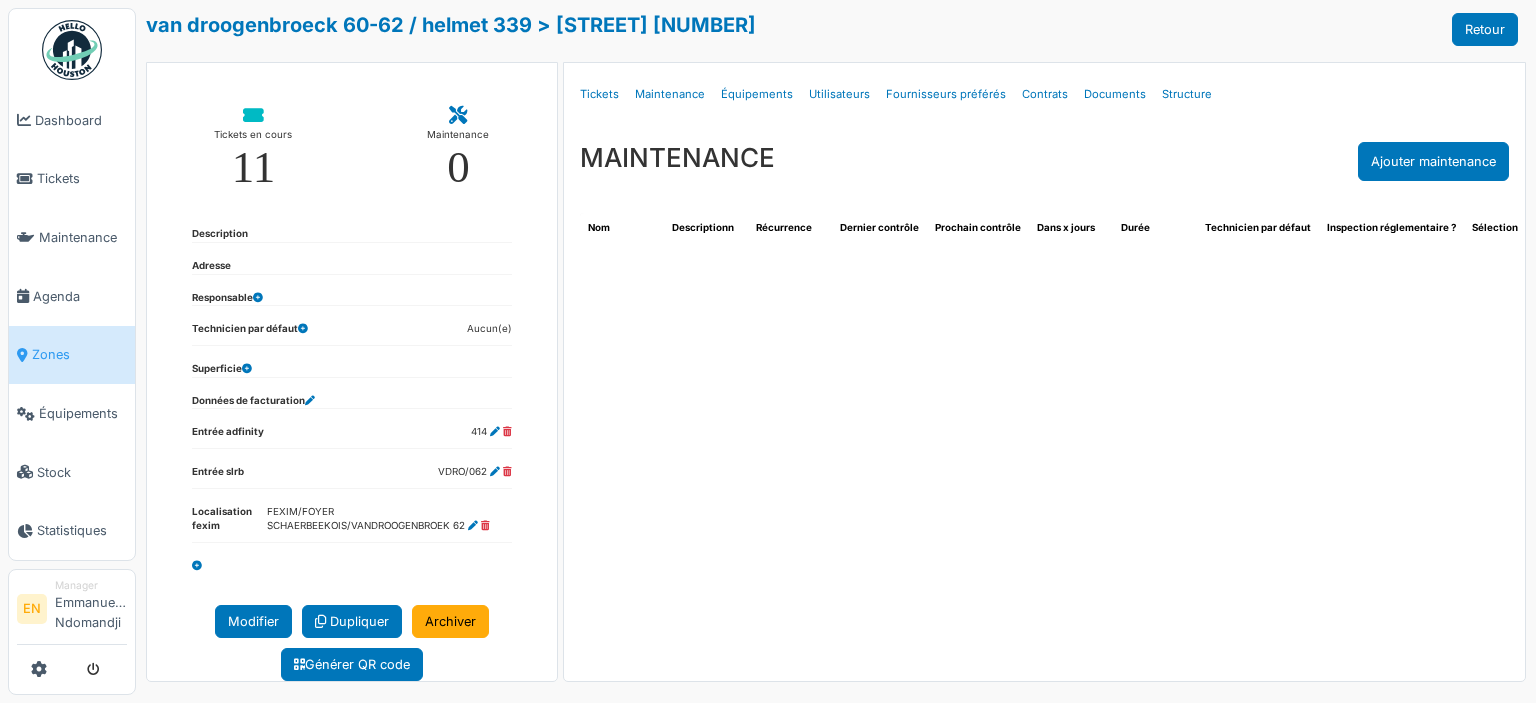 select on "***" 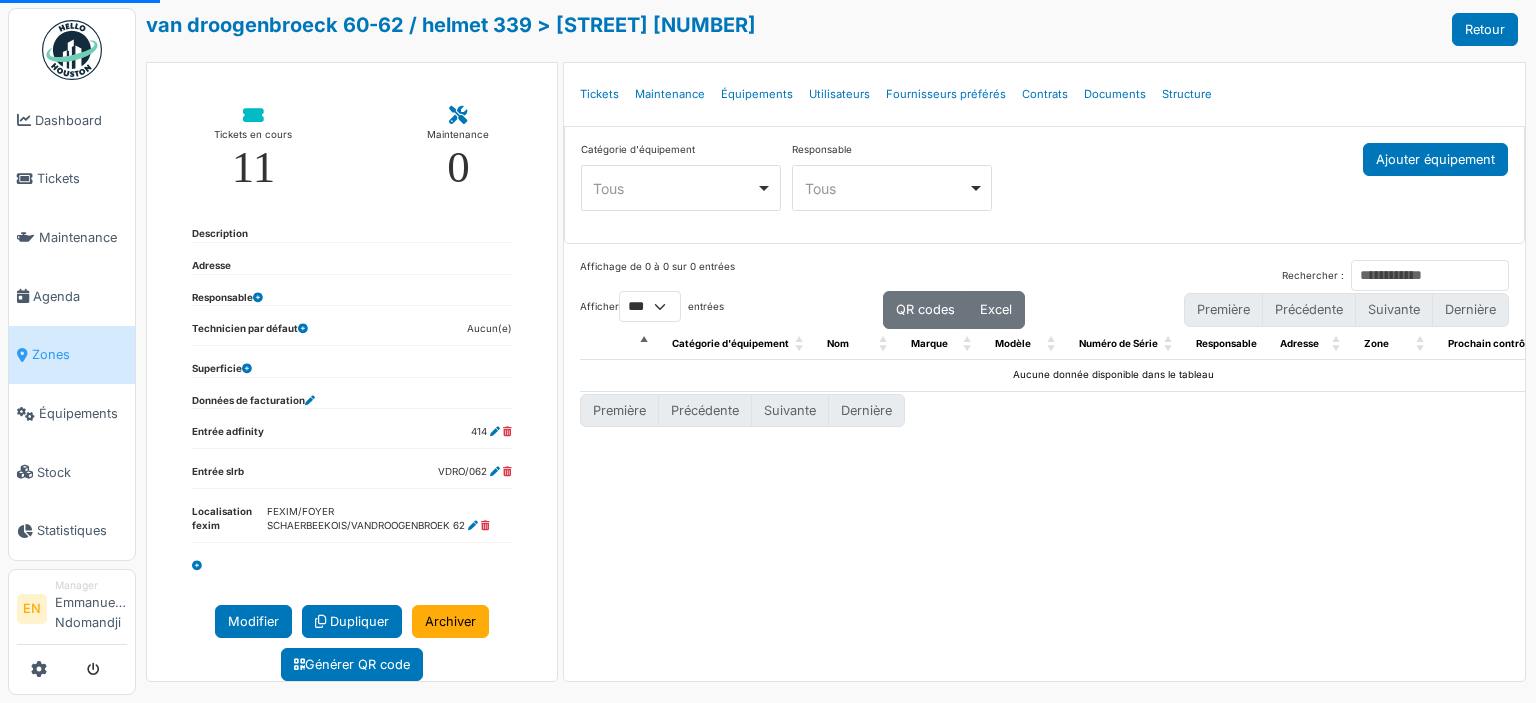 select on "***" 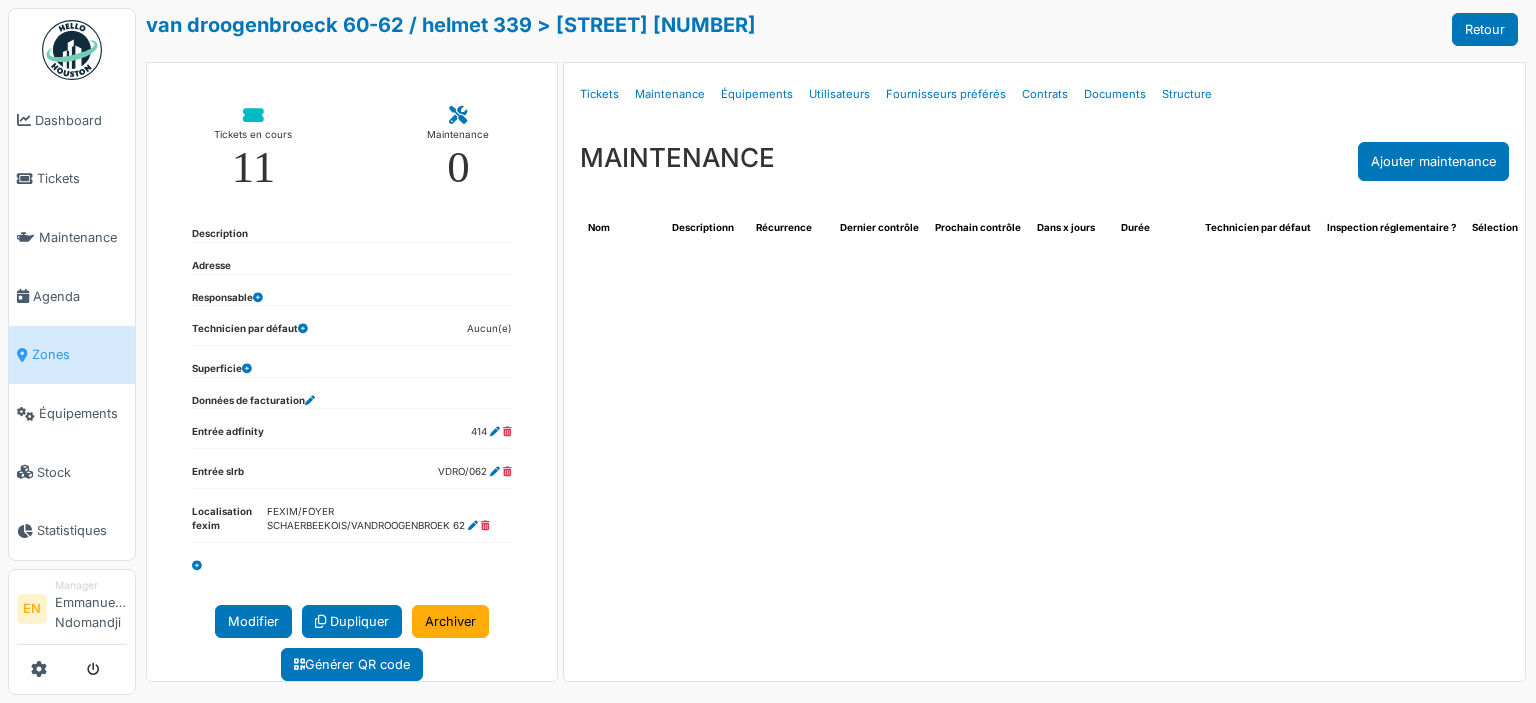 select on "***" 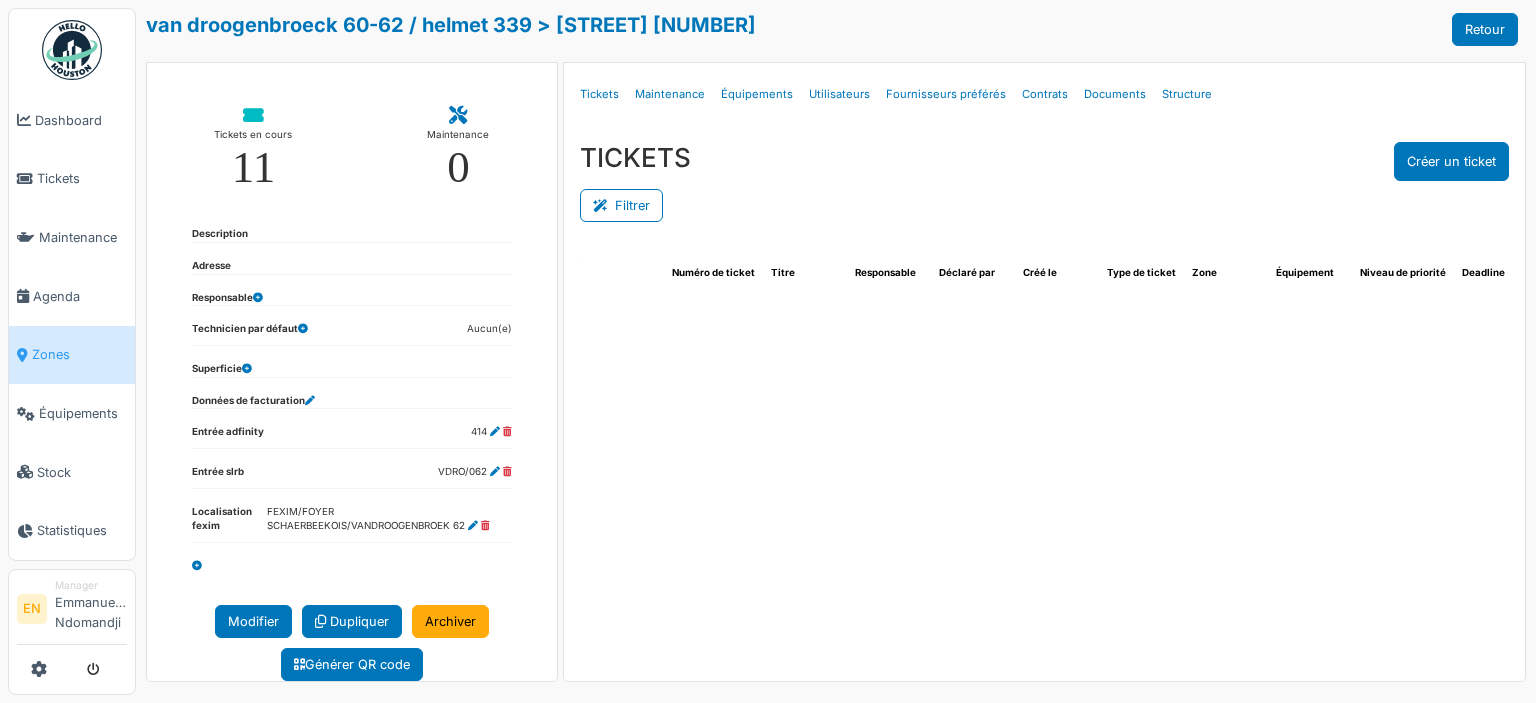 select on "***" 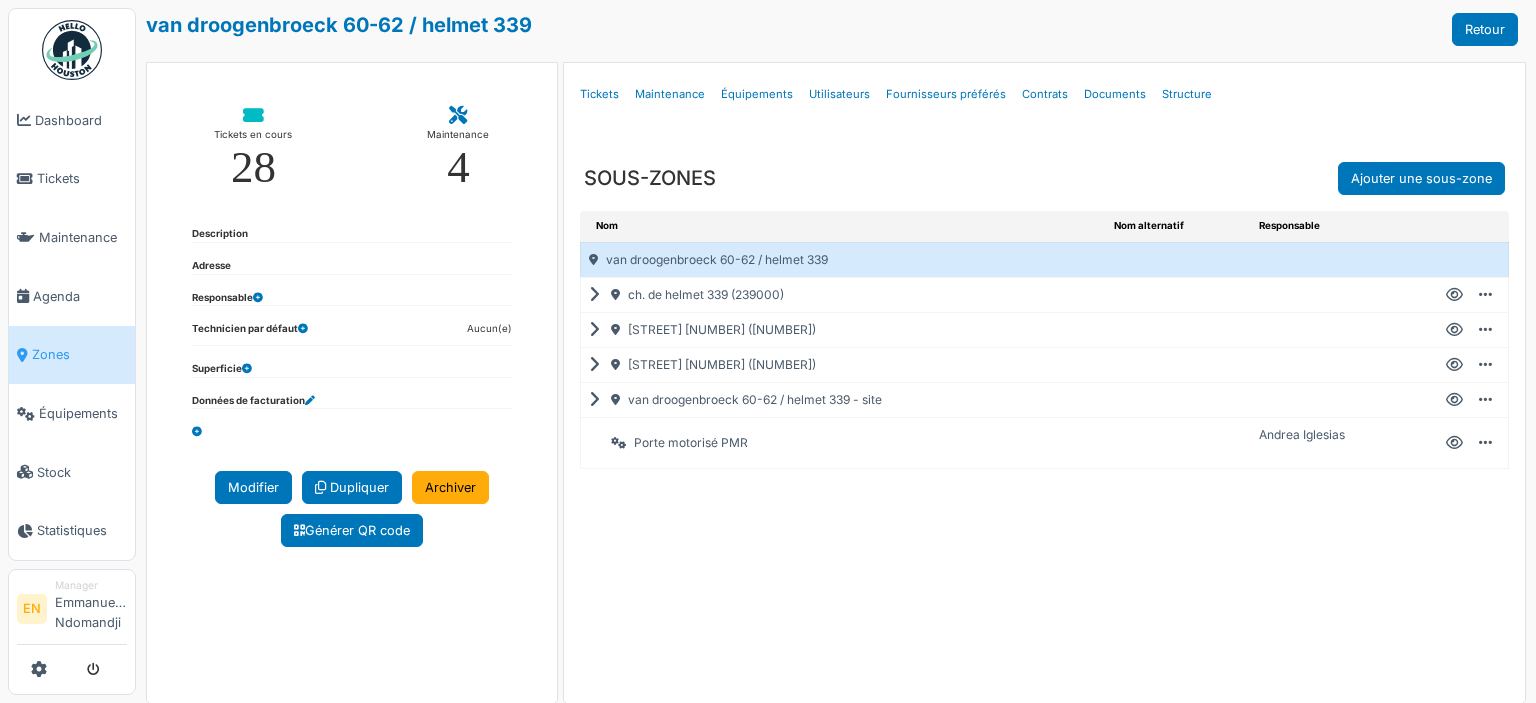click at bounding box center (1454, 400) 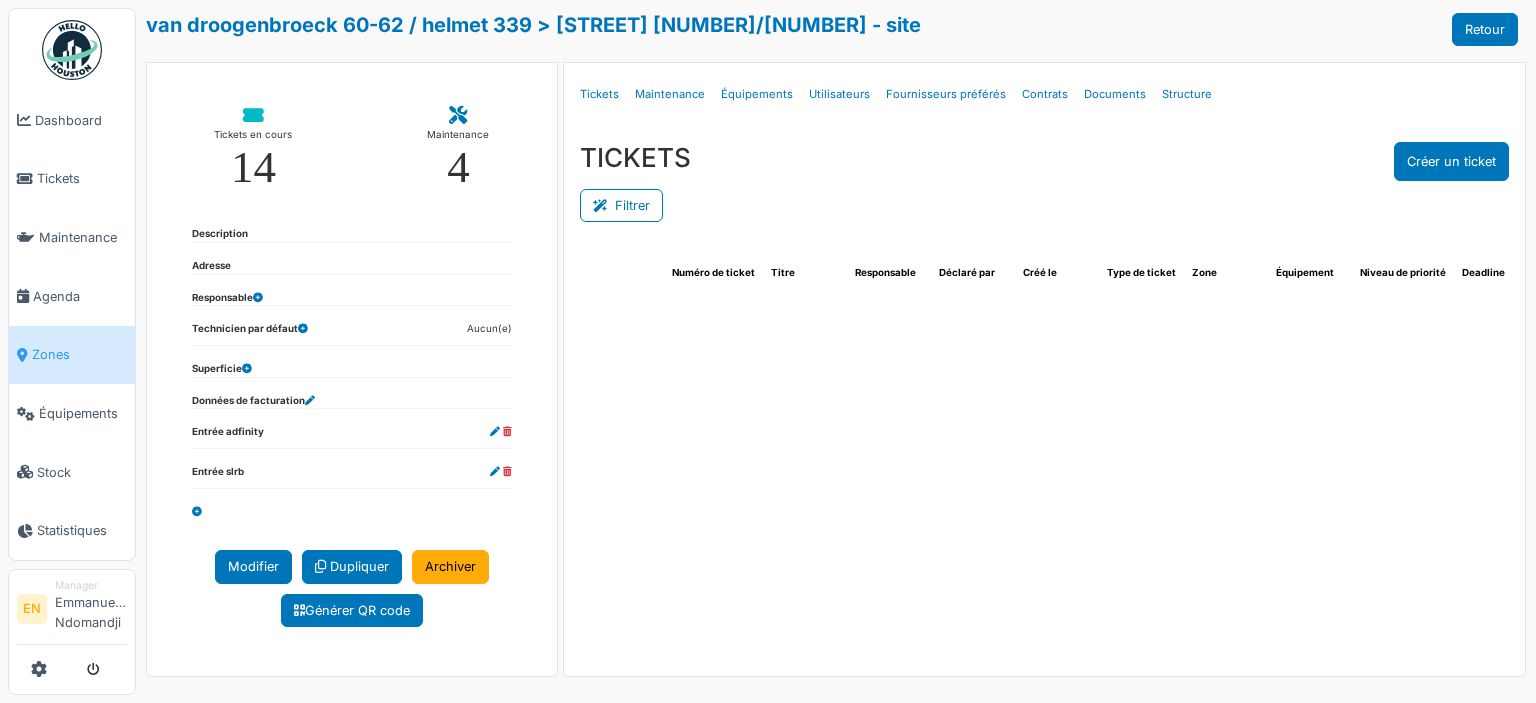 select on "***" 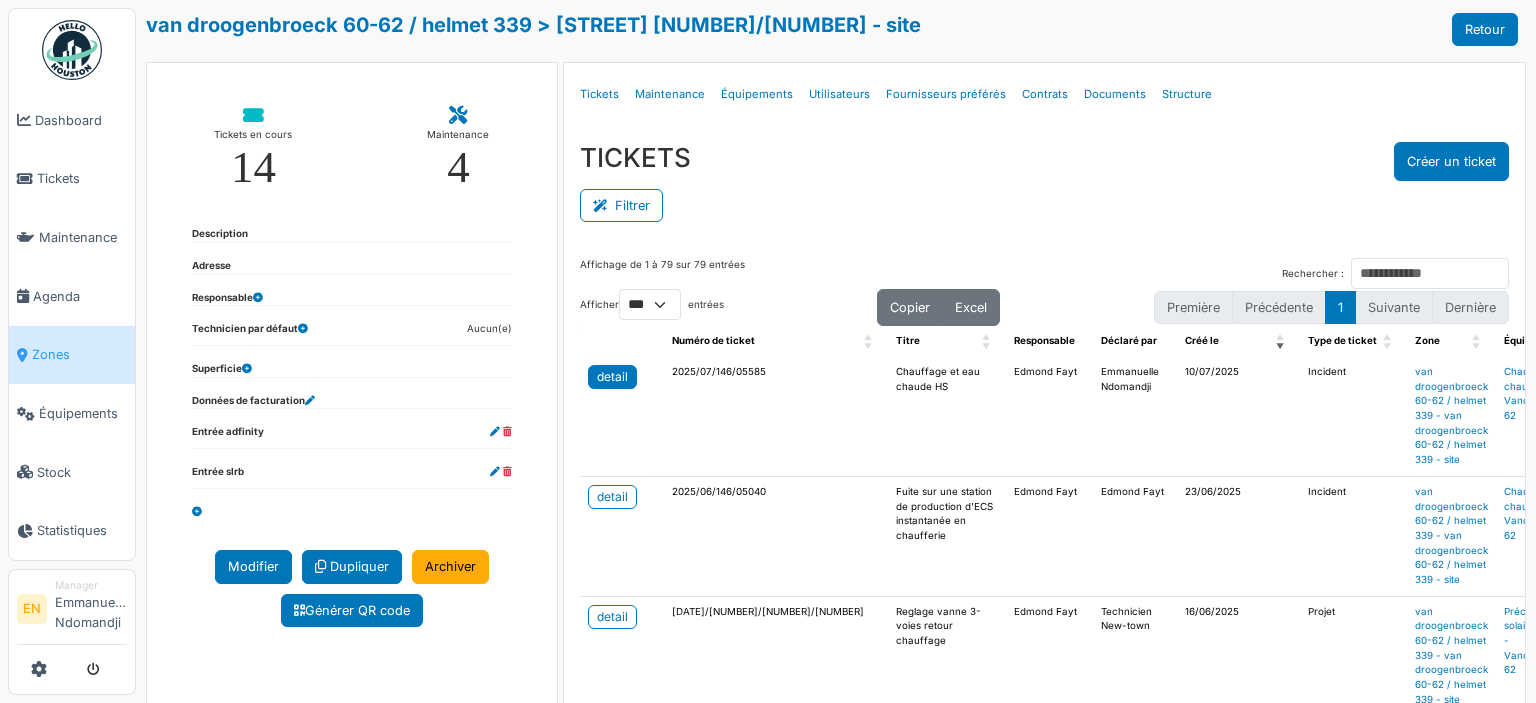 click on "detail" at bounding box center (612, 377) 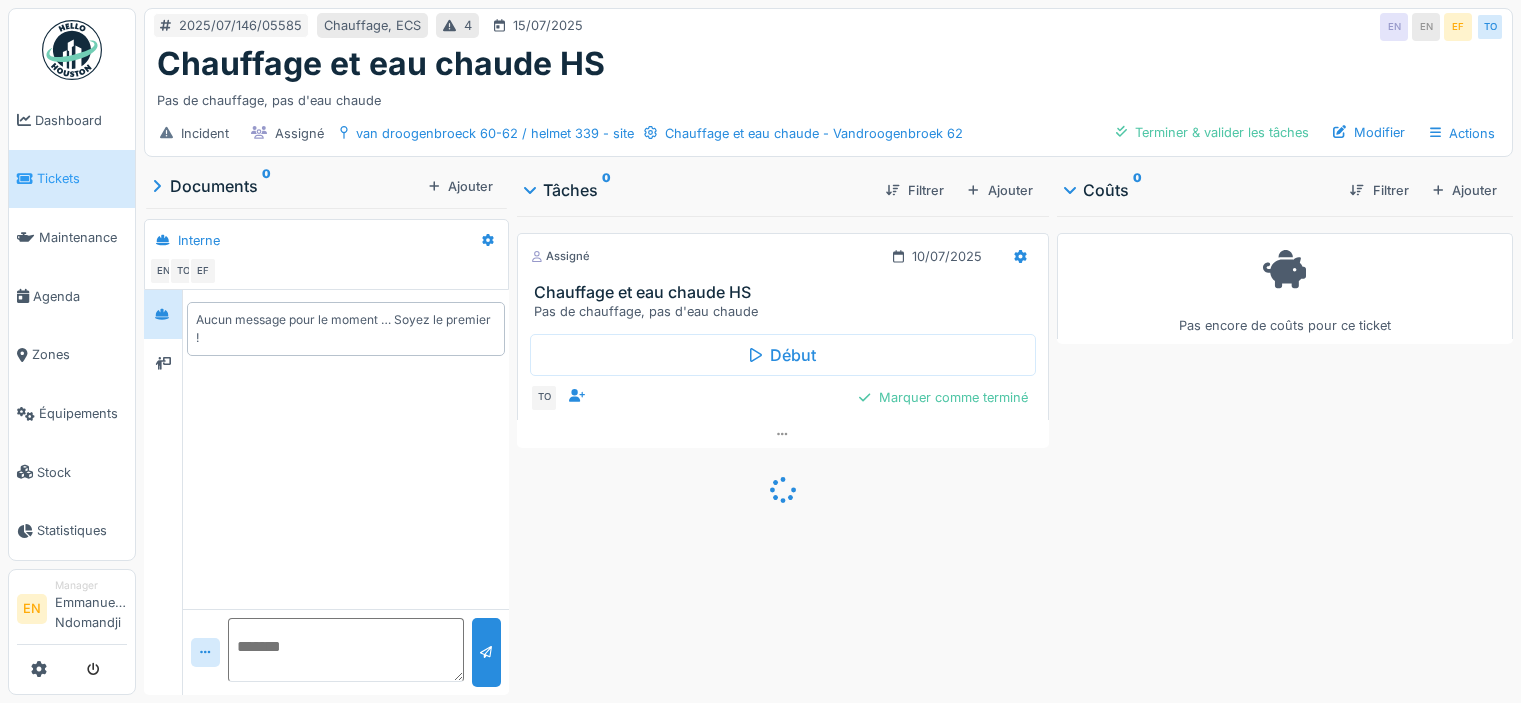 scroll, scrollTop: 0, scrollLeft: 0, axis: both 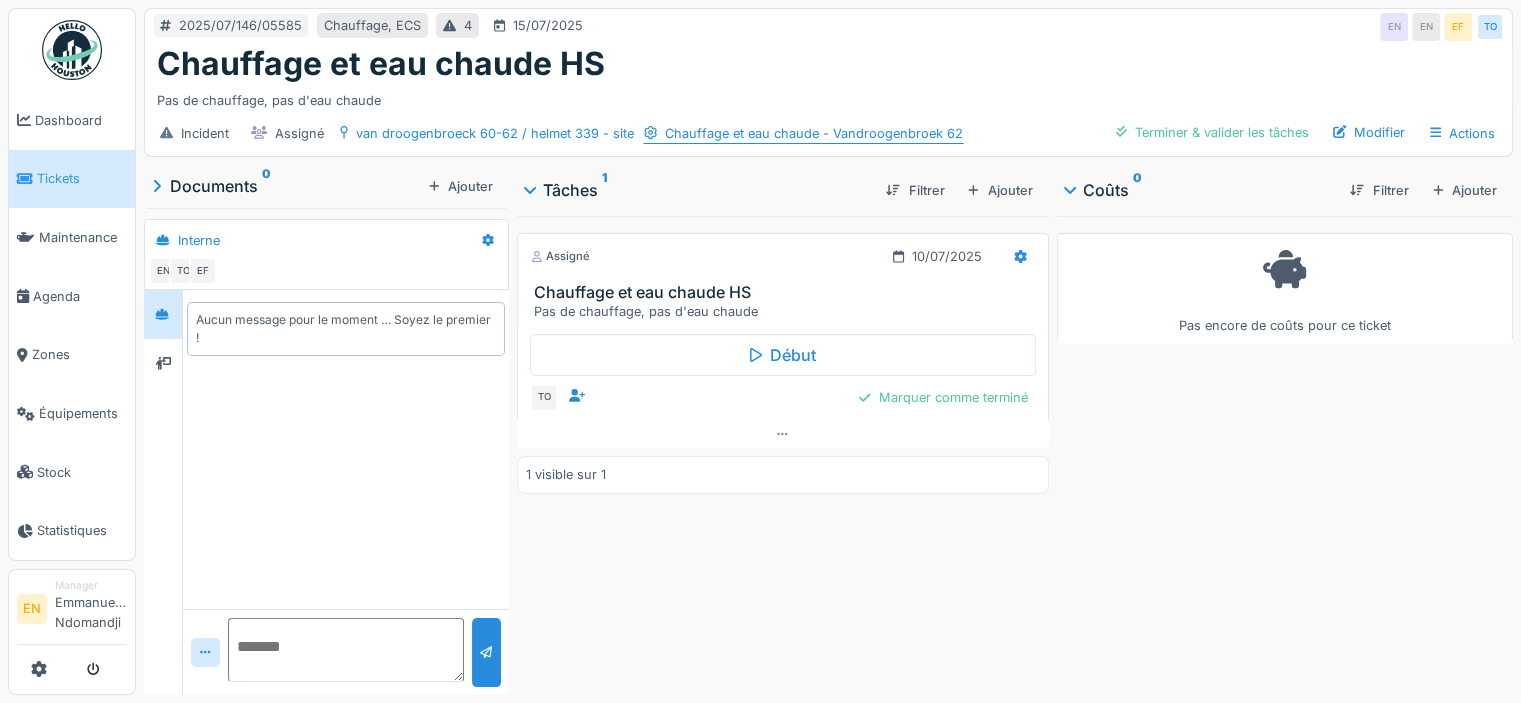 click on "Chauffage et eau chaude - Vandroogenbroek 62" at bounding box center (814, 133) 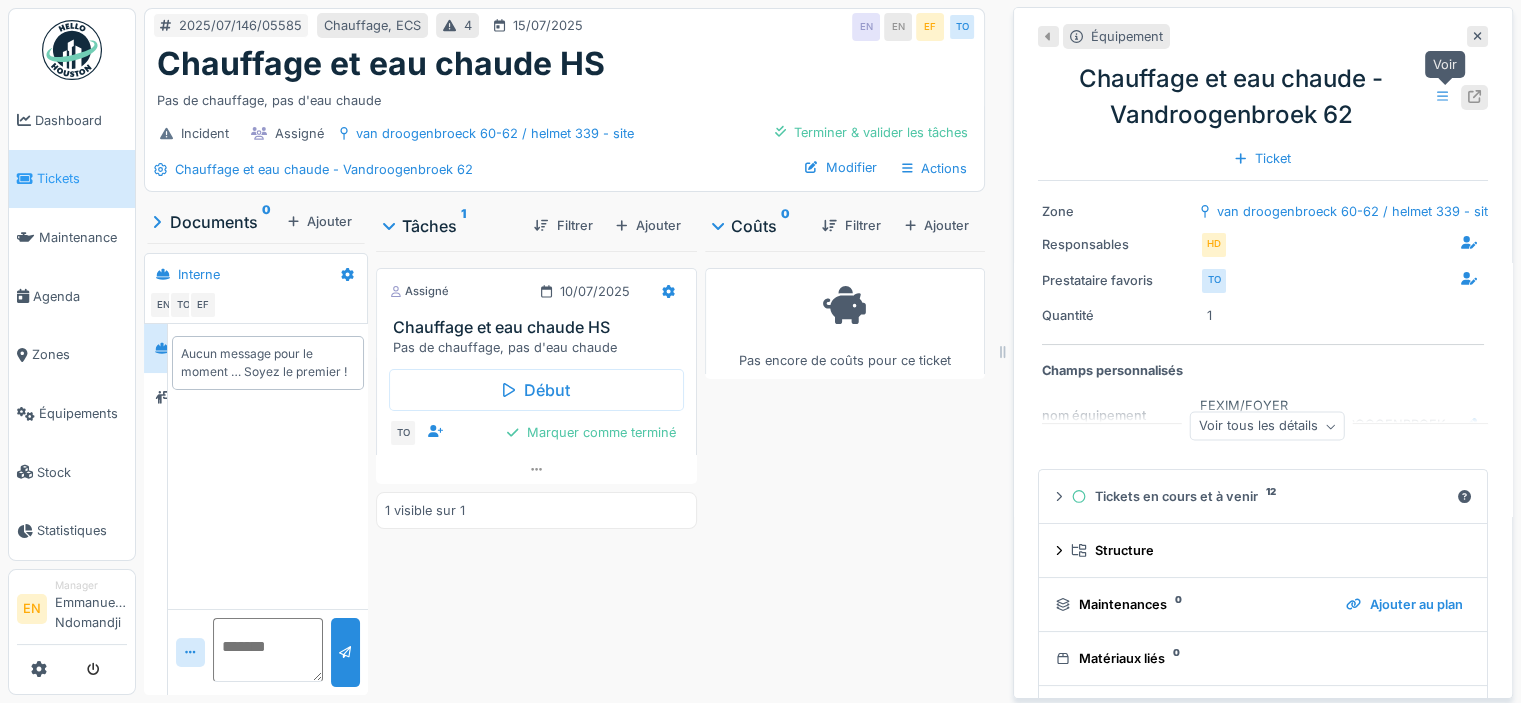 click at bounding box center (1474, 97) 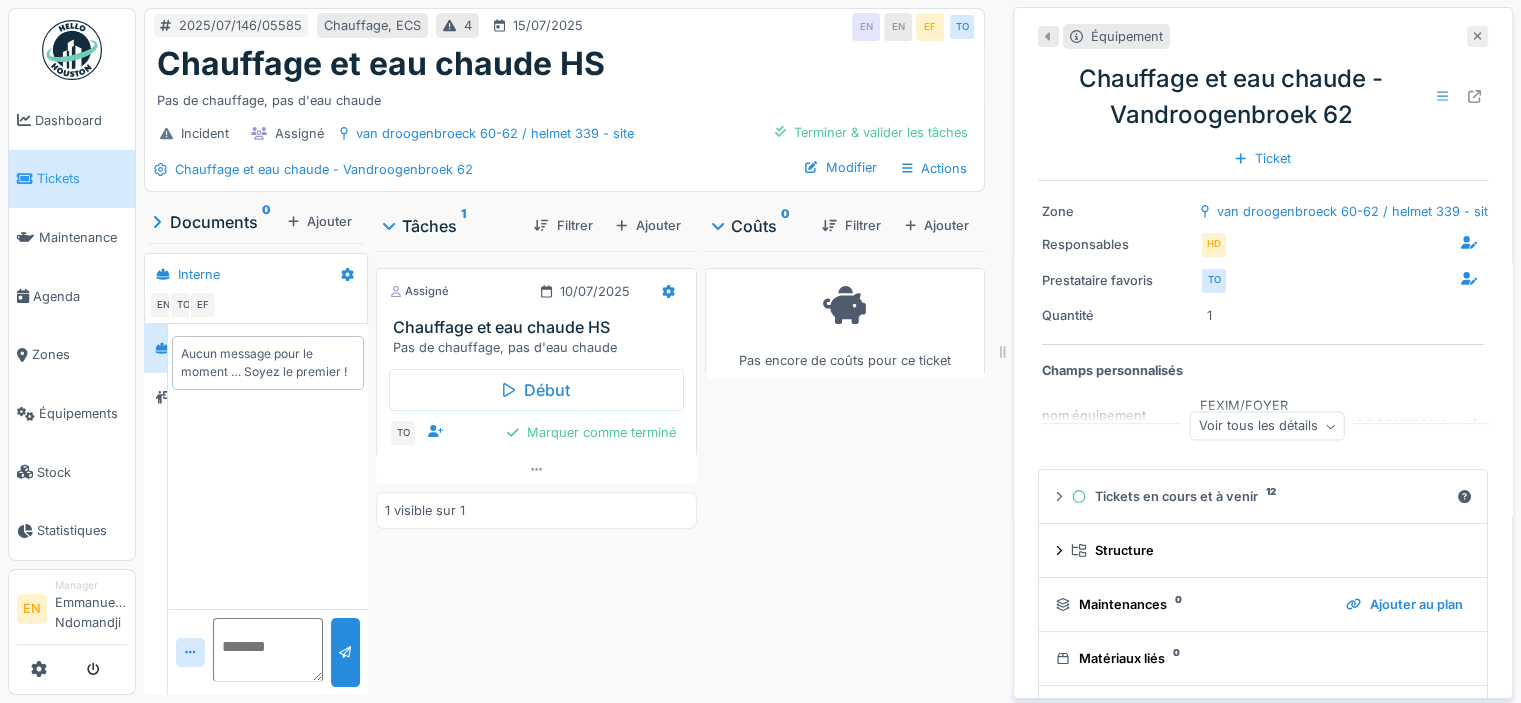 click 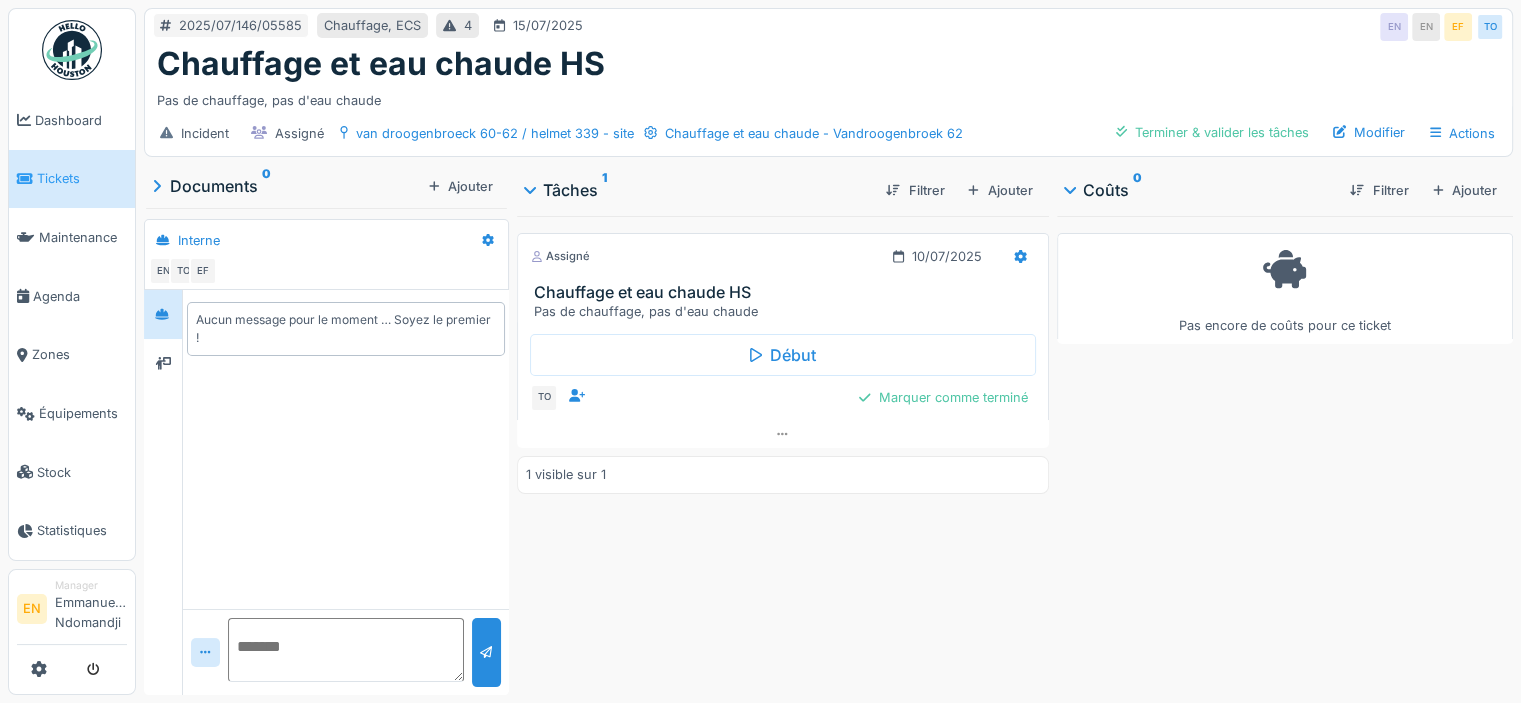 click on "Chauffage et eau chaude HS" at bounding box center [828, 64] 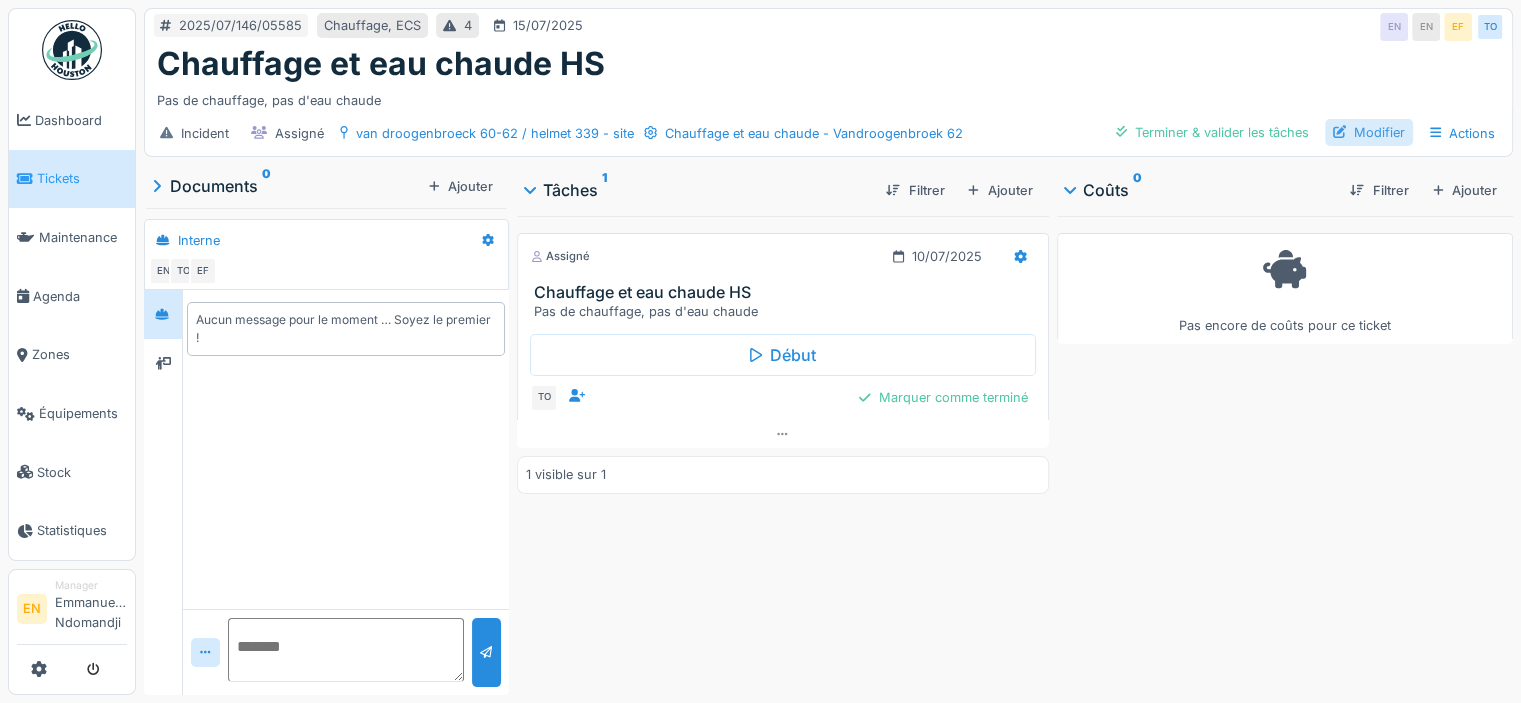 click on "Modifier" at bounding box center [1369, 132] 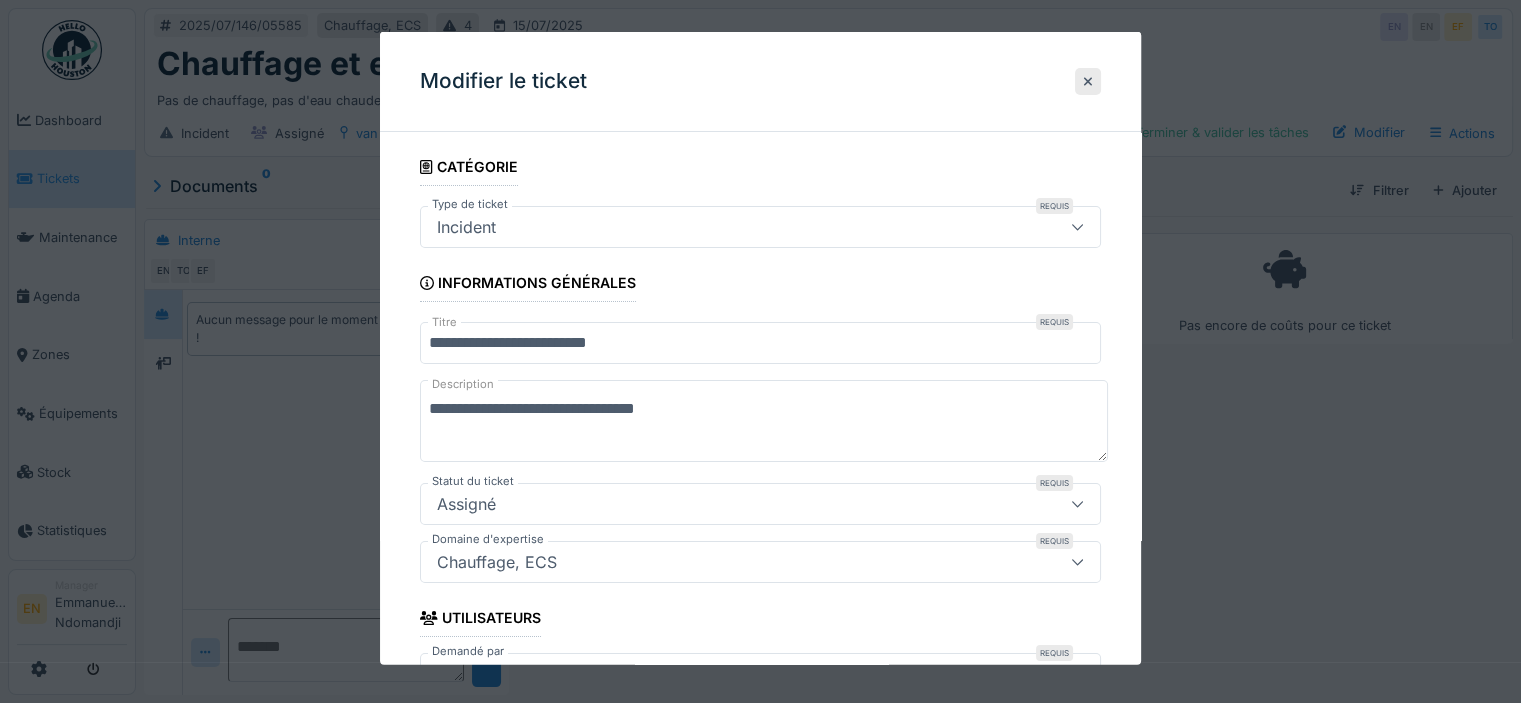 click on "**********" at bounding box center [760, 343] 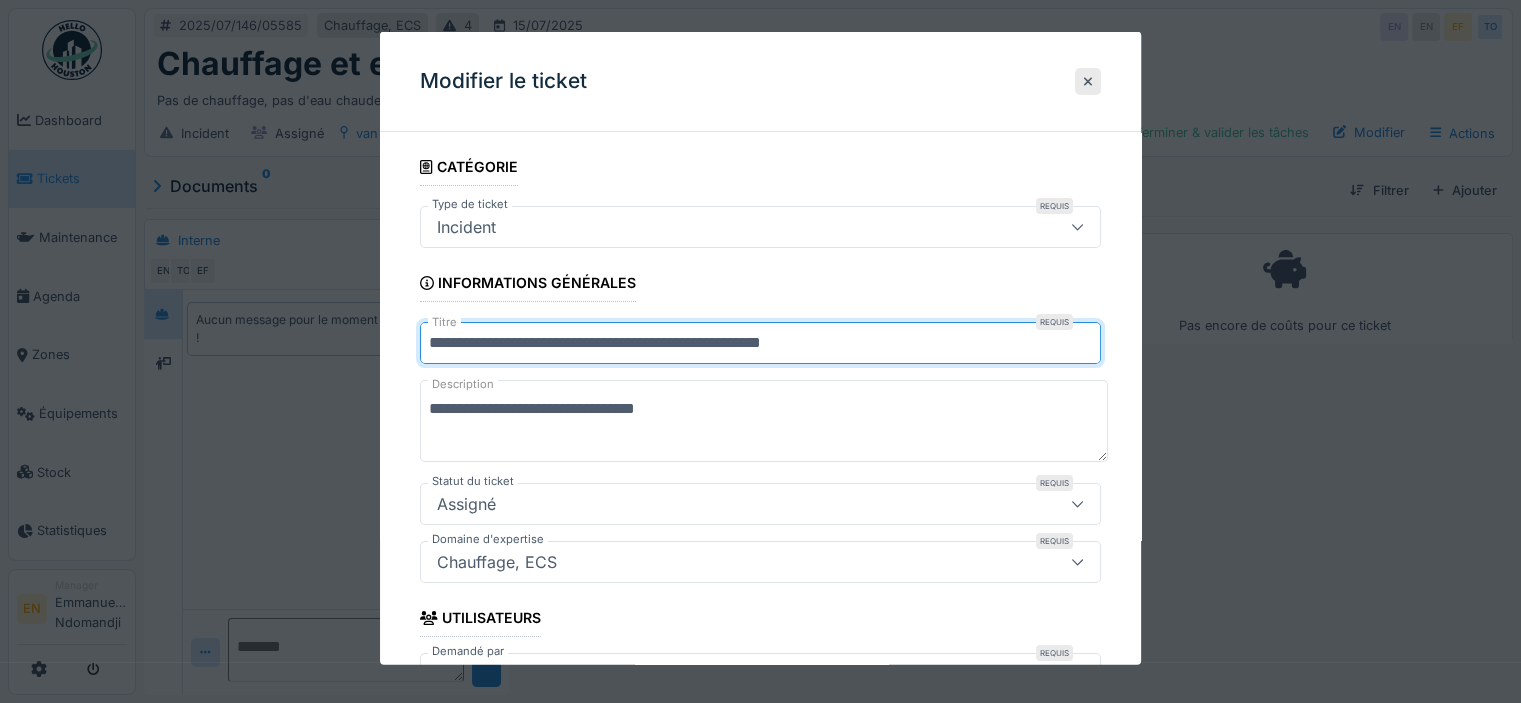 drag, startPoint x: 866, startPoint y: 345, endPoint x: 732, endPoint y: 360, distance: 134.83694 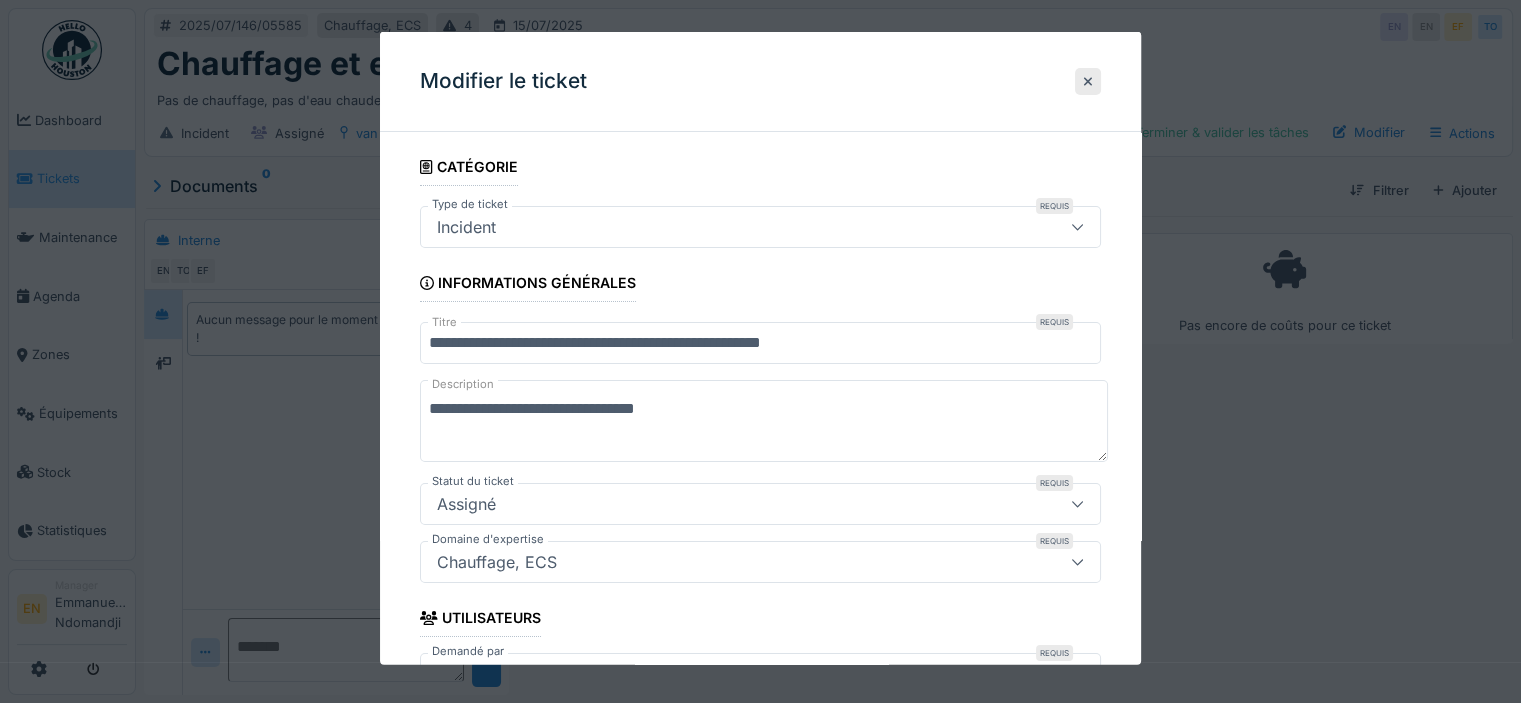 click on "**********" at bounding box center [764, 421] 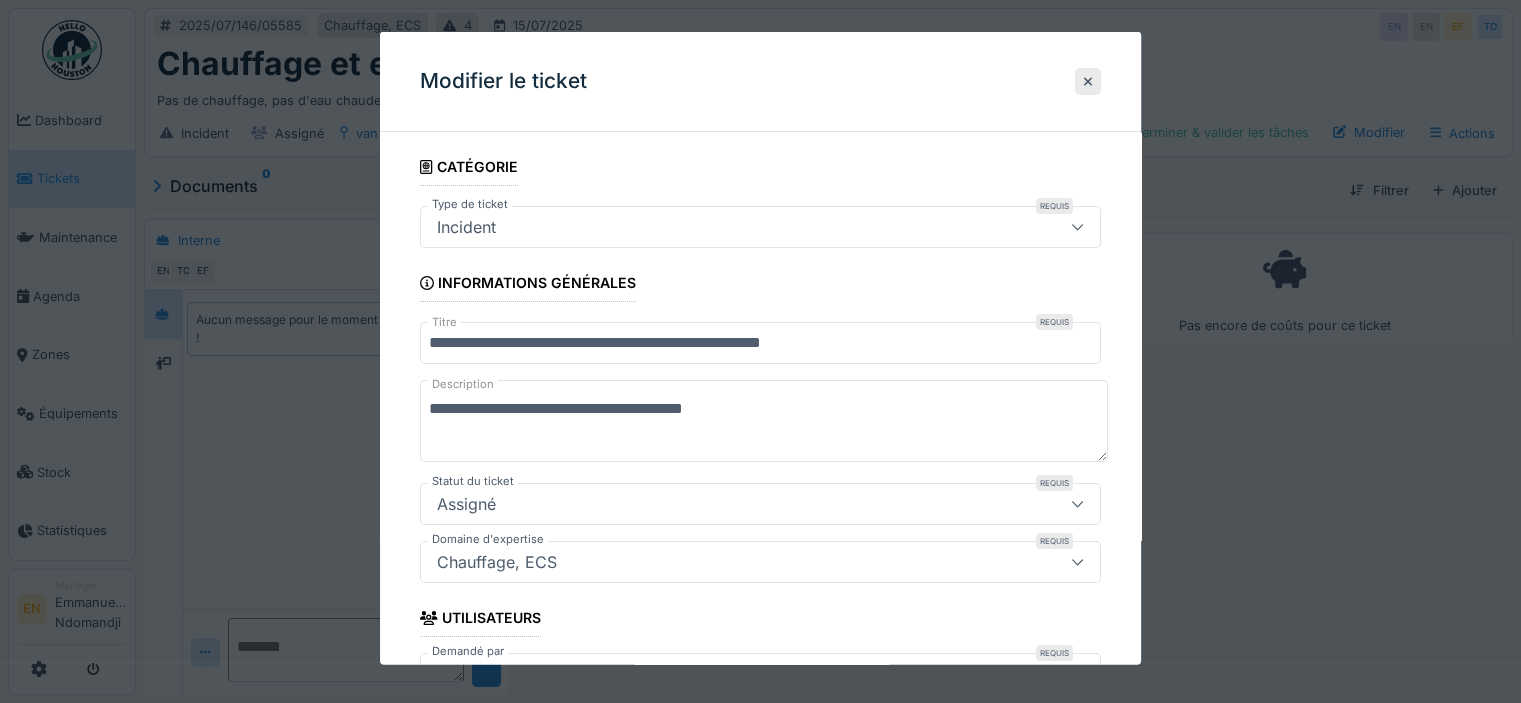 paste on "**********" 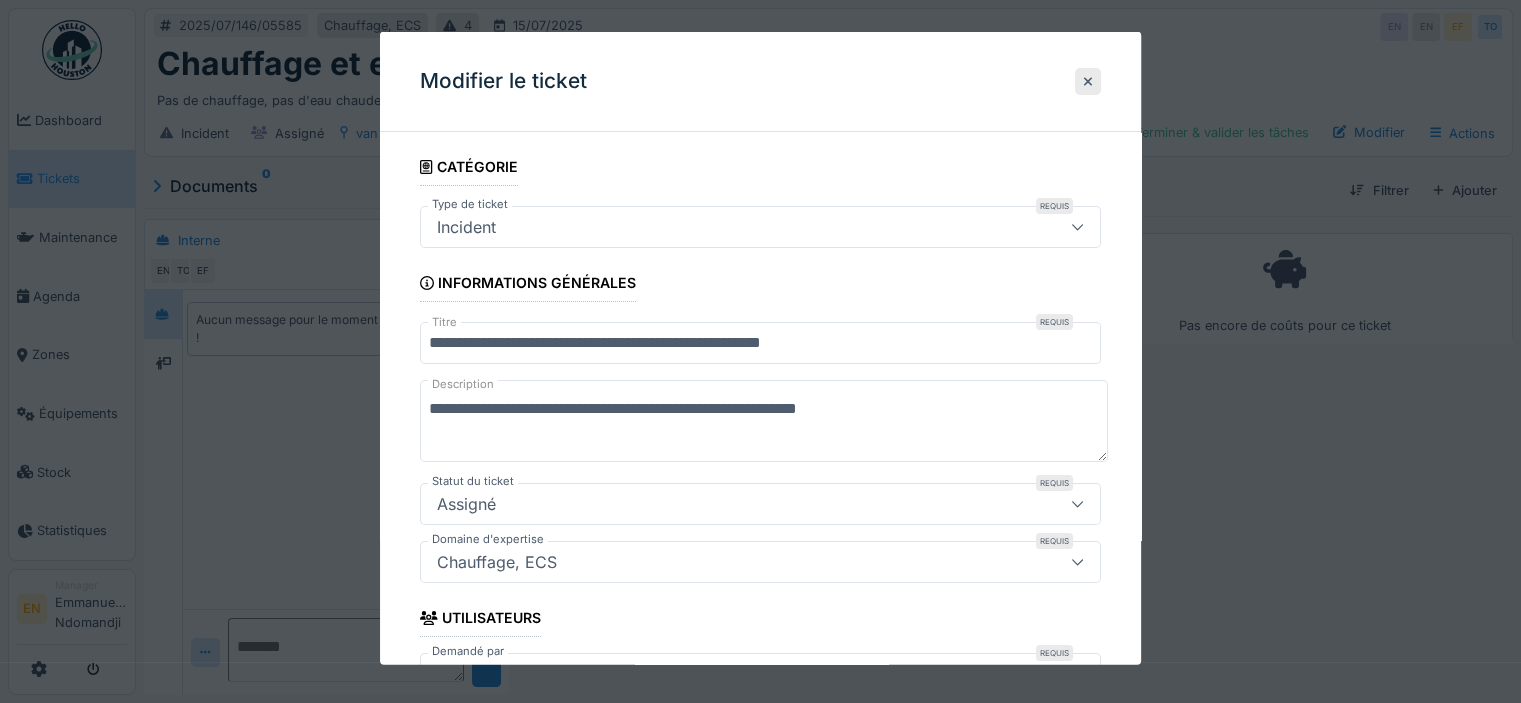 type on "**********" 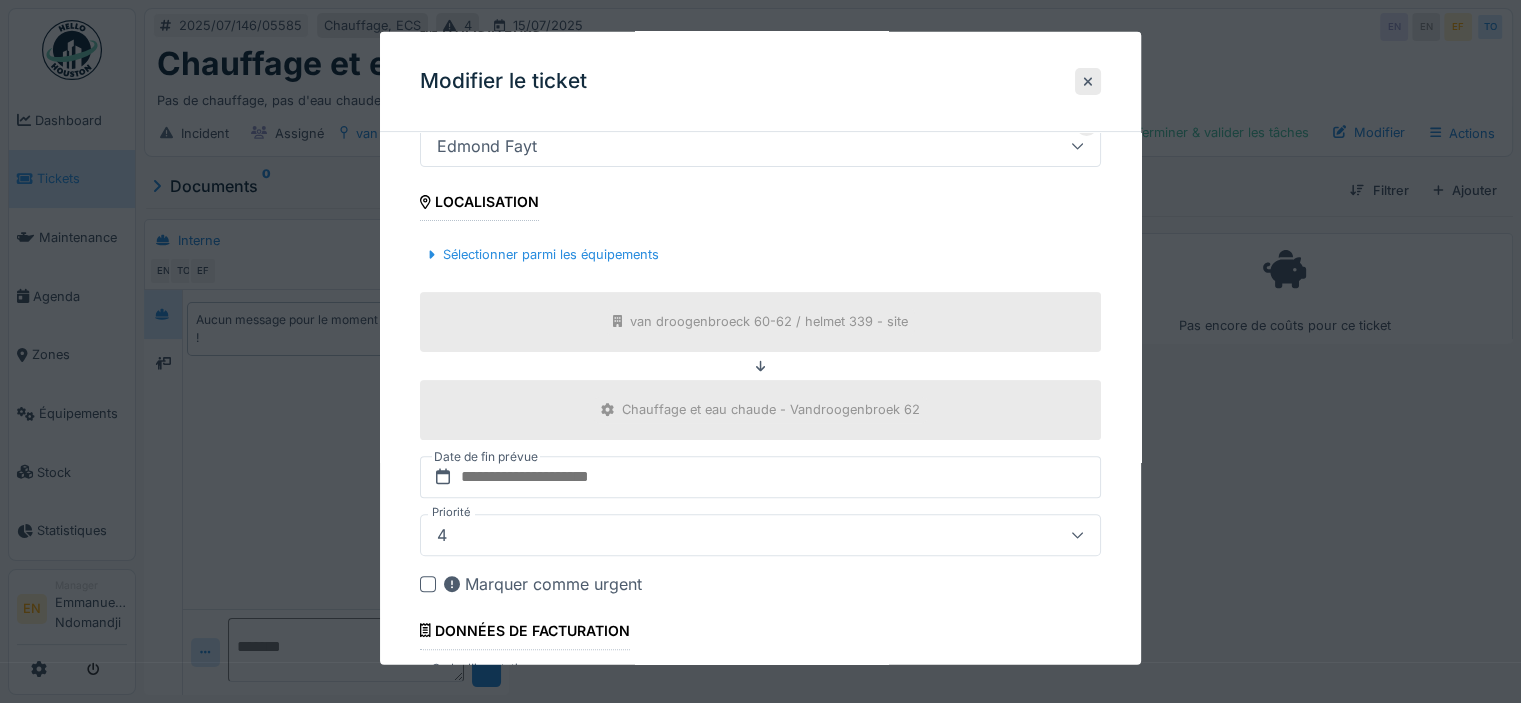 scroll, scrollTop: 738, scrollLeft: 0, axis: vertical 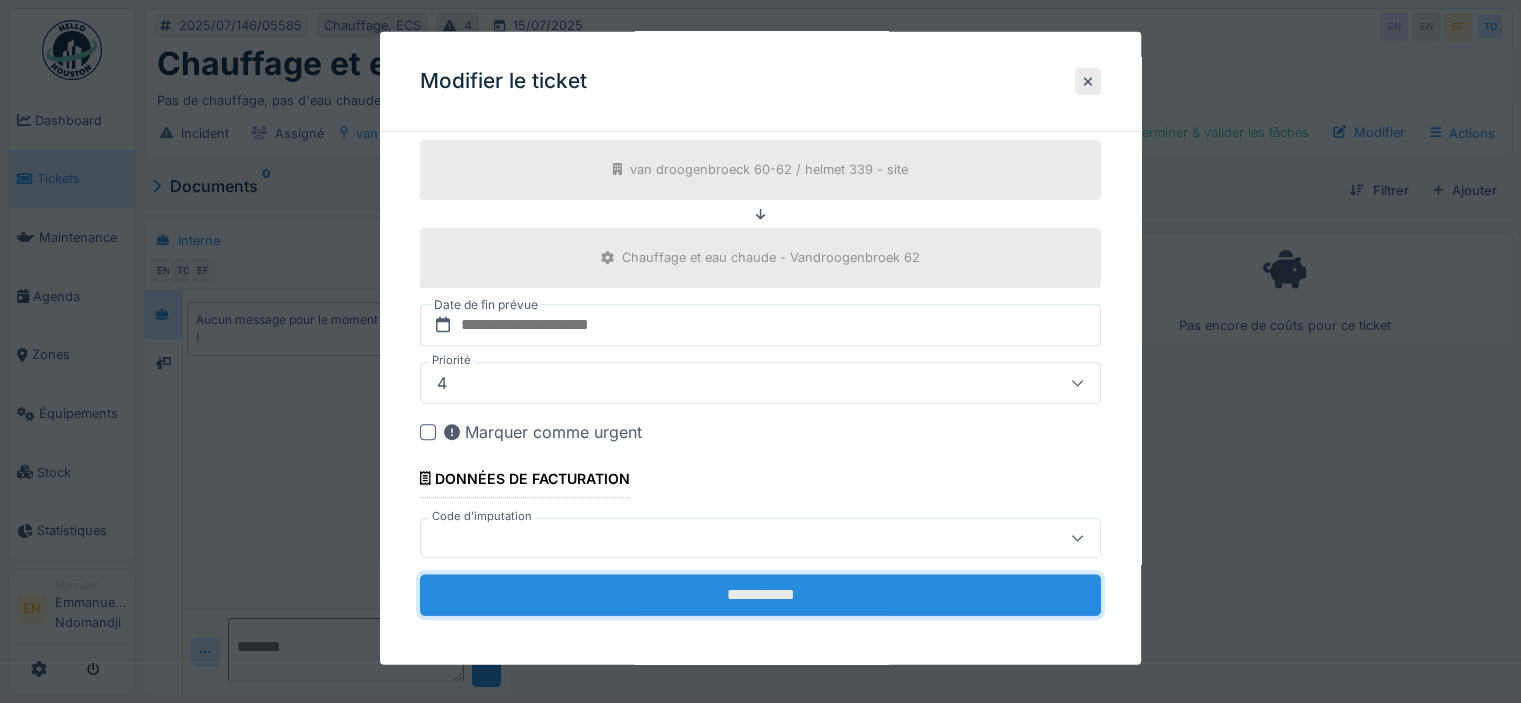 click on "**********" at bounding box center [760, 594] 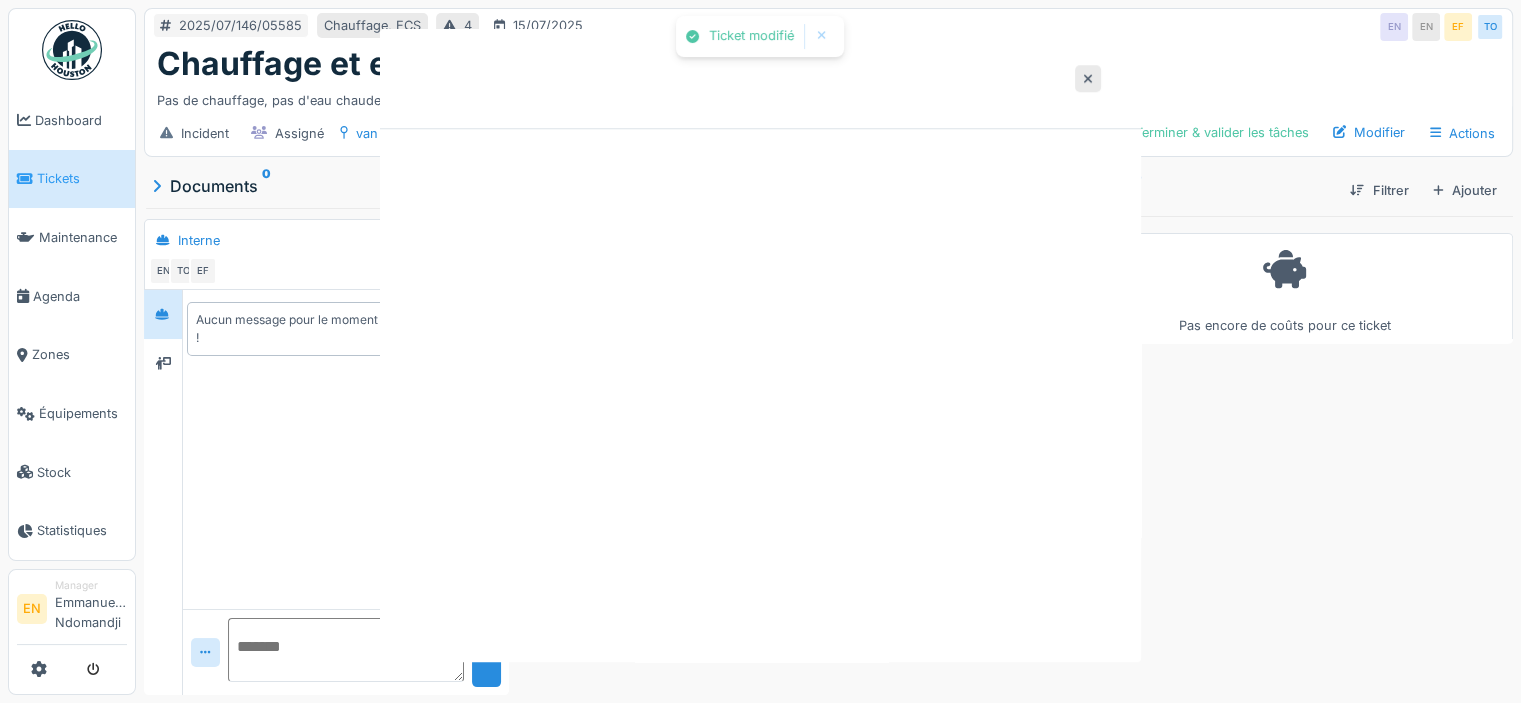 scroll, scrollTop: 0, scrollLeft: 0, axis: both 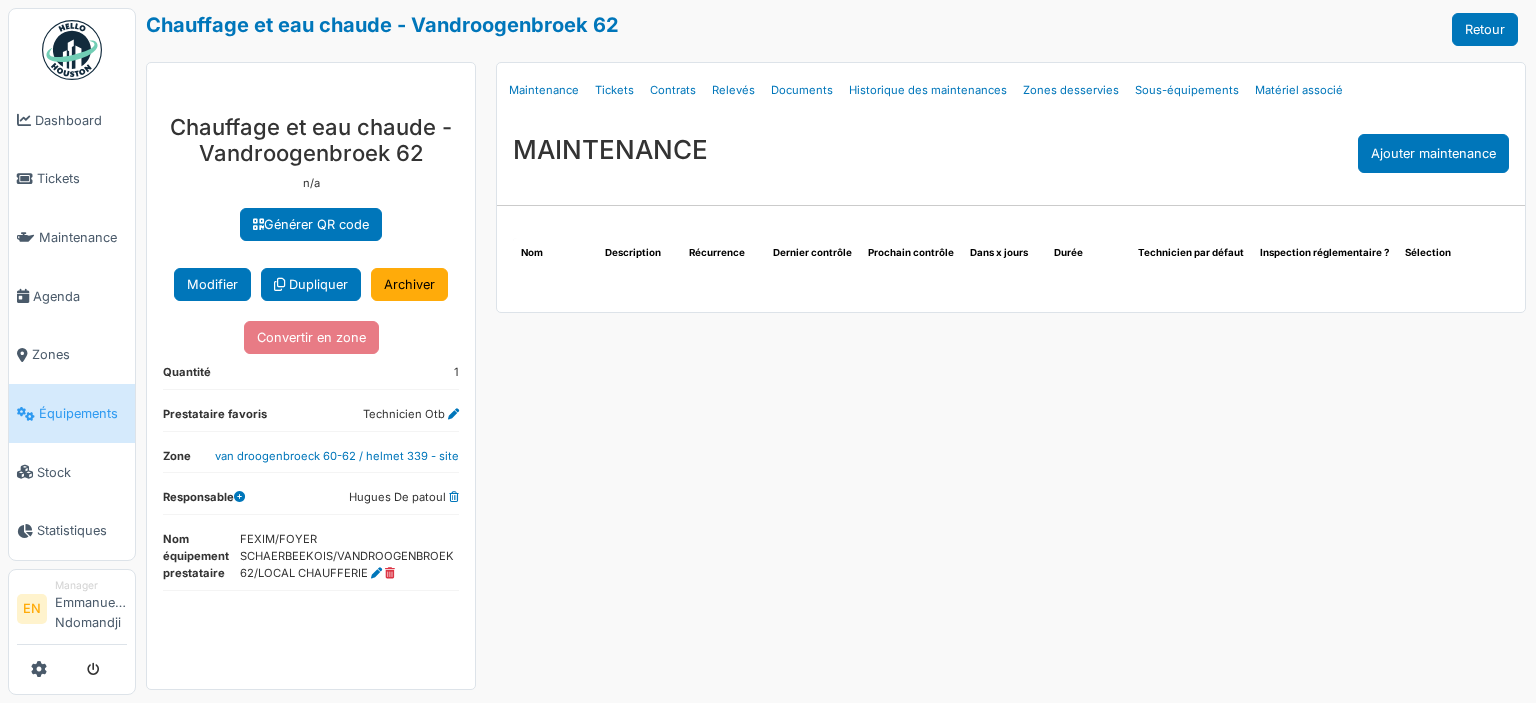 click at bounding box center [453, 414] 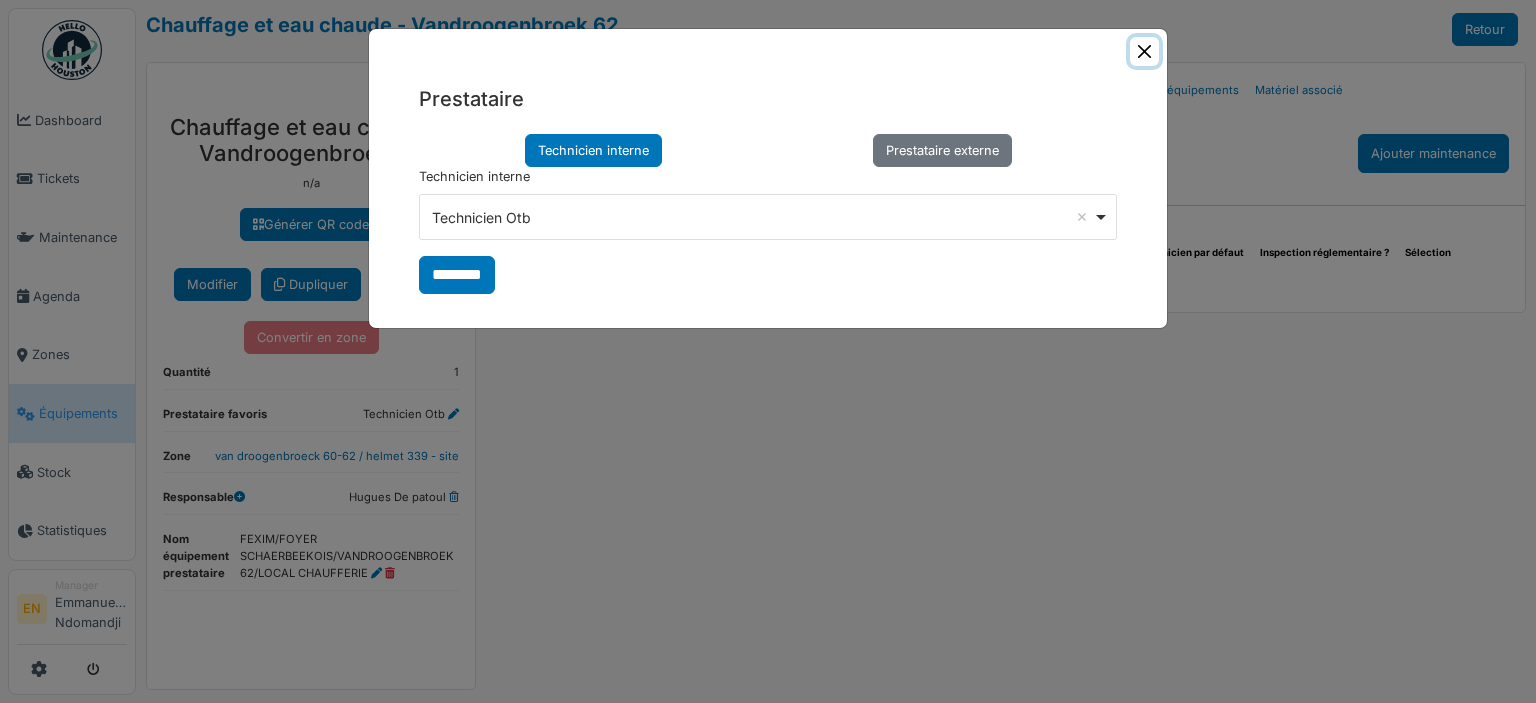 click at bounding box center [1144, 51] 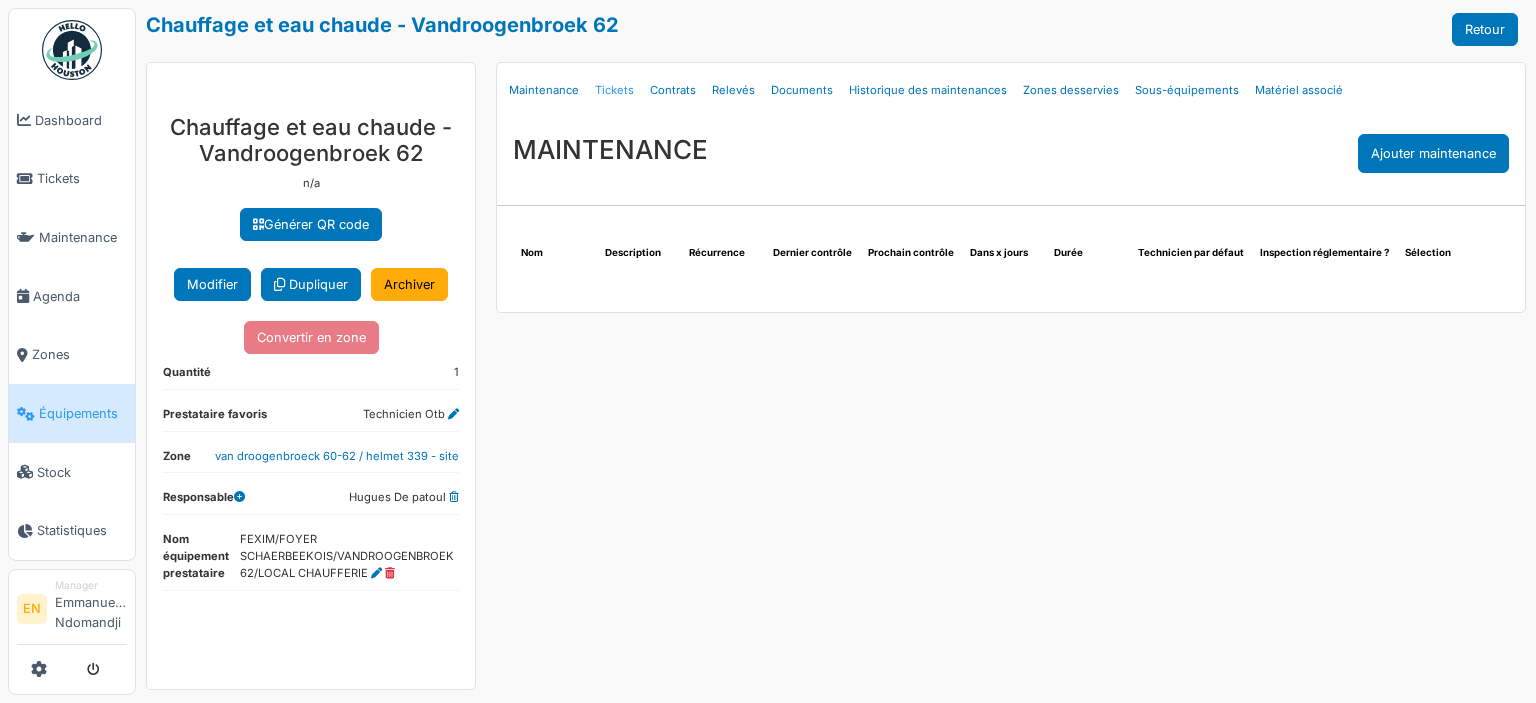 click on "Tickets" at bounding box center (614, 90) 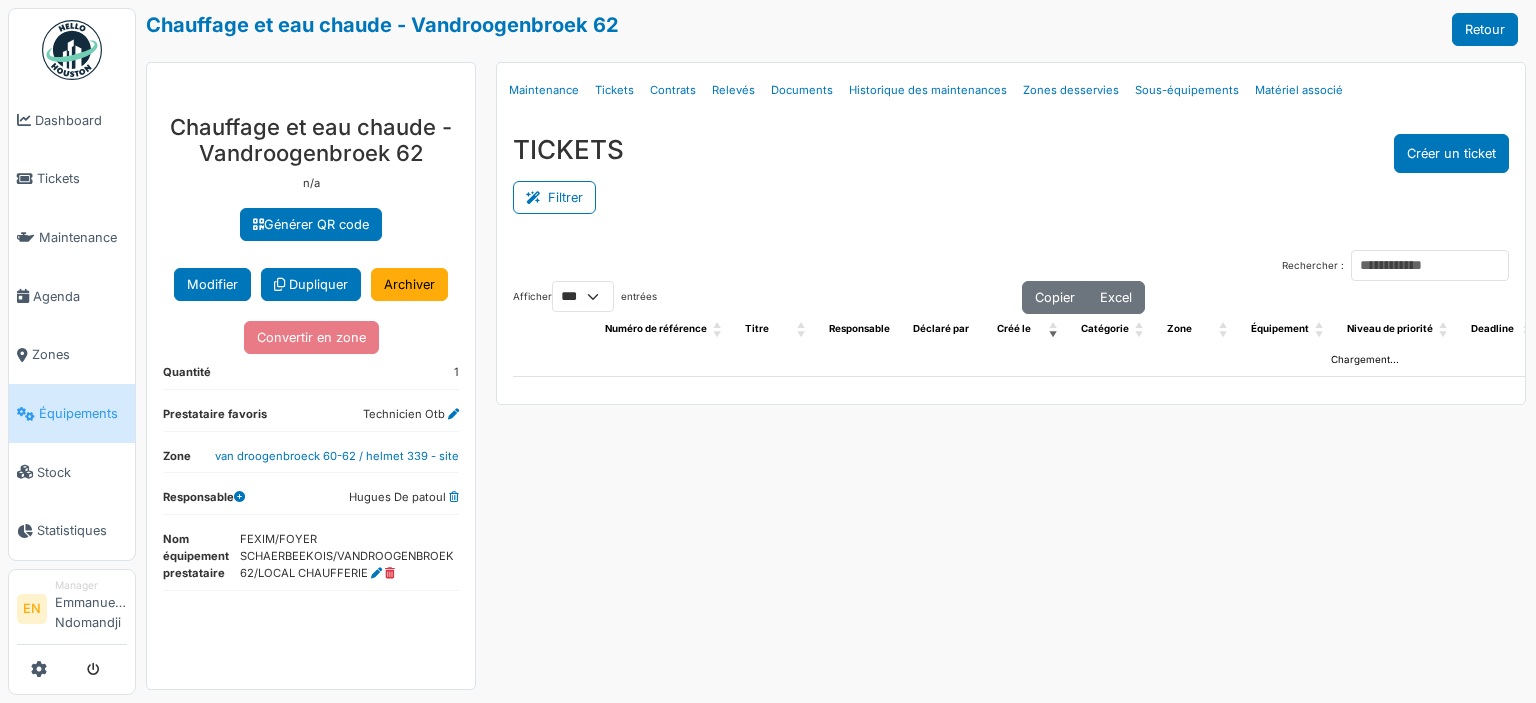 select on "***" 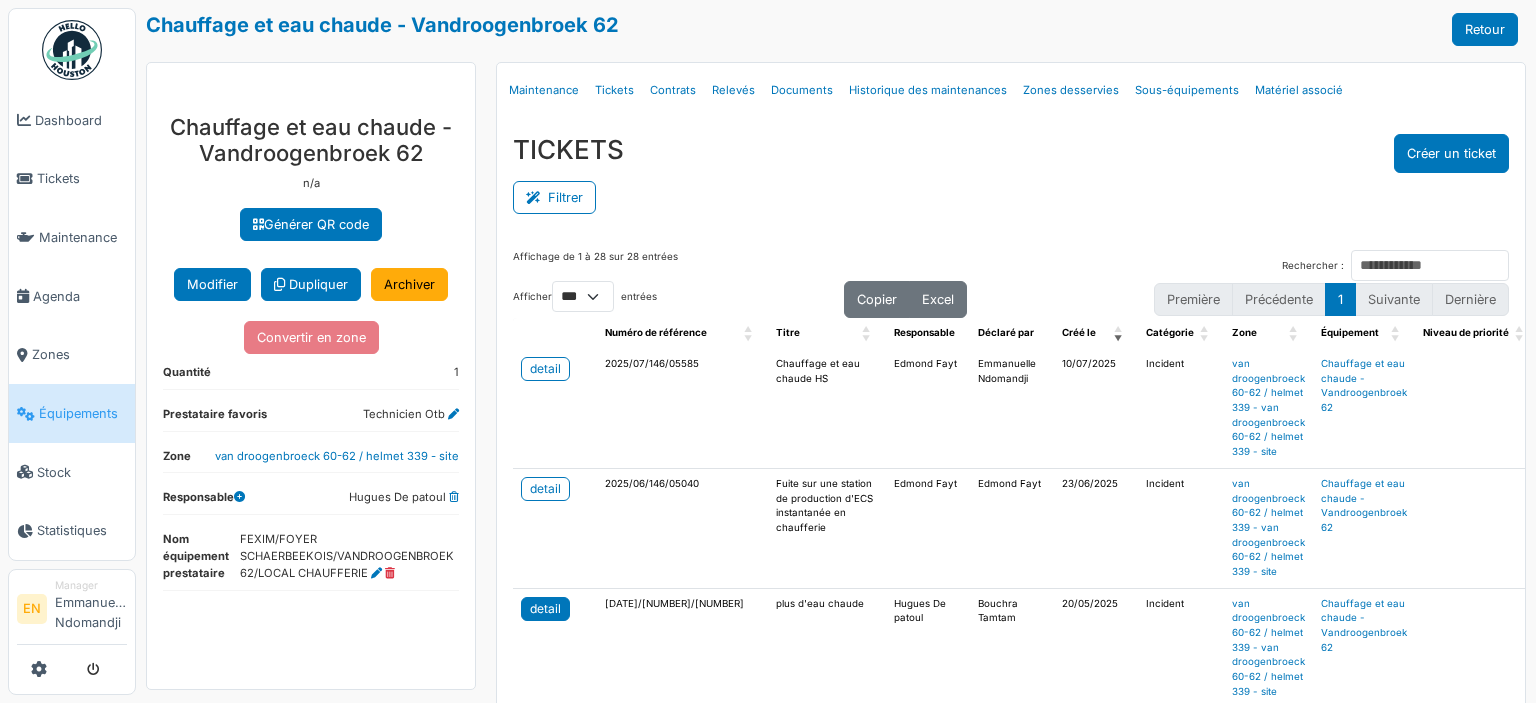 click on "detail" at bounding box center (545, 609) 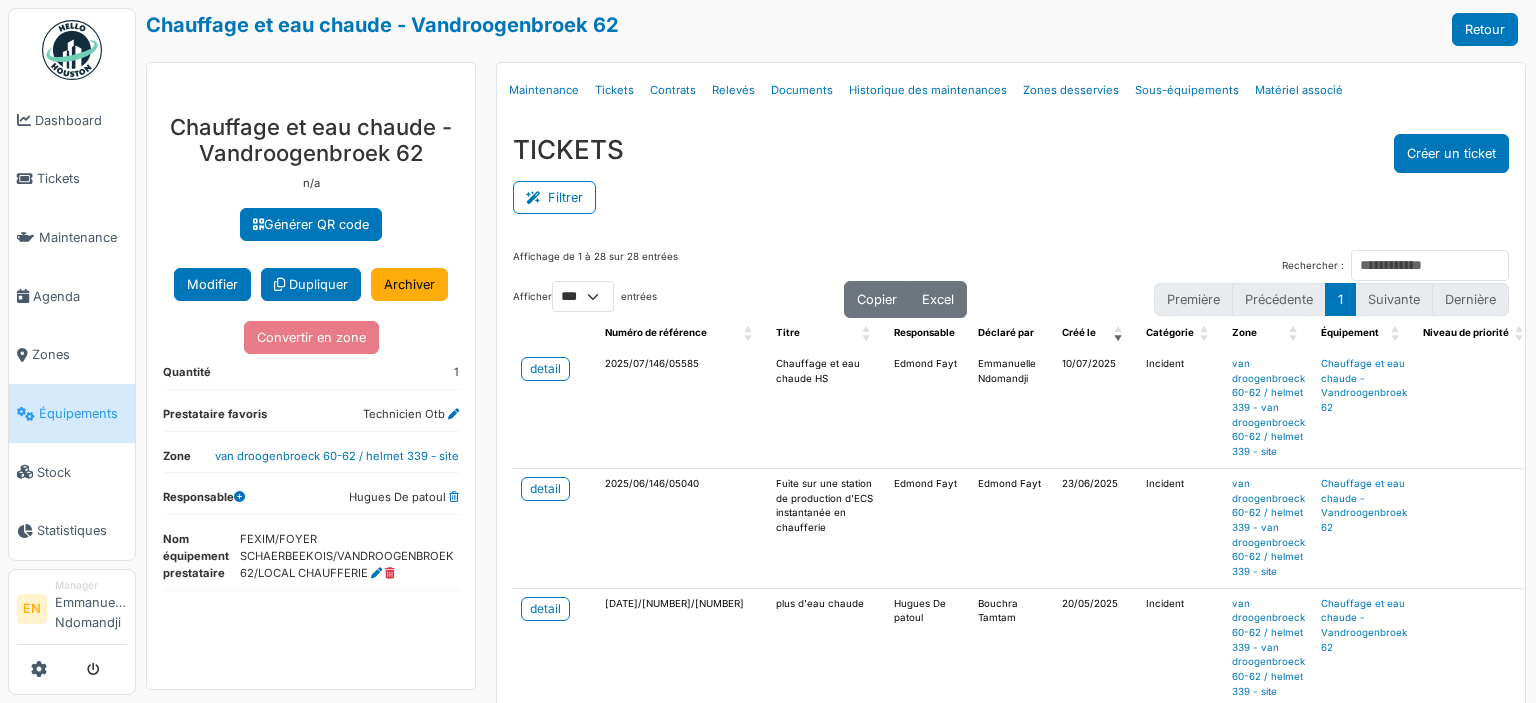 click on "Filtrer" at bounding box center (1011, 195) 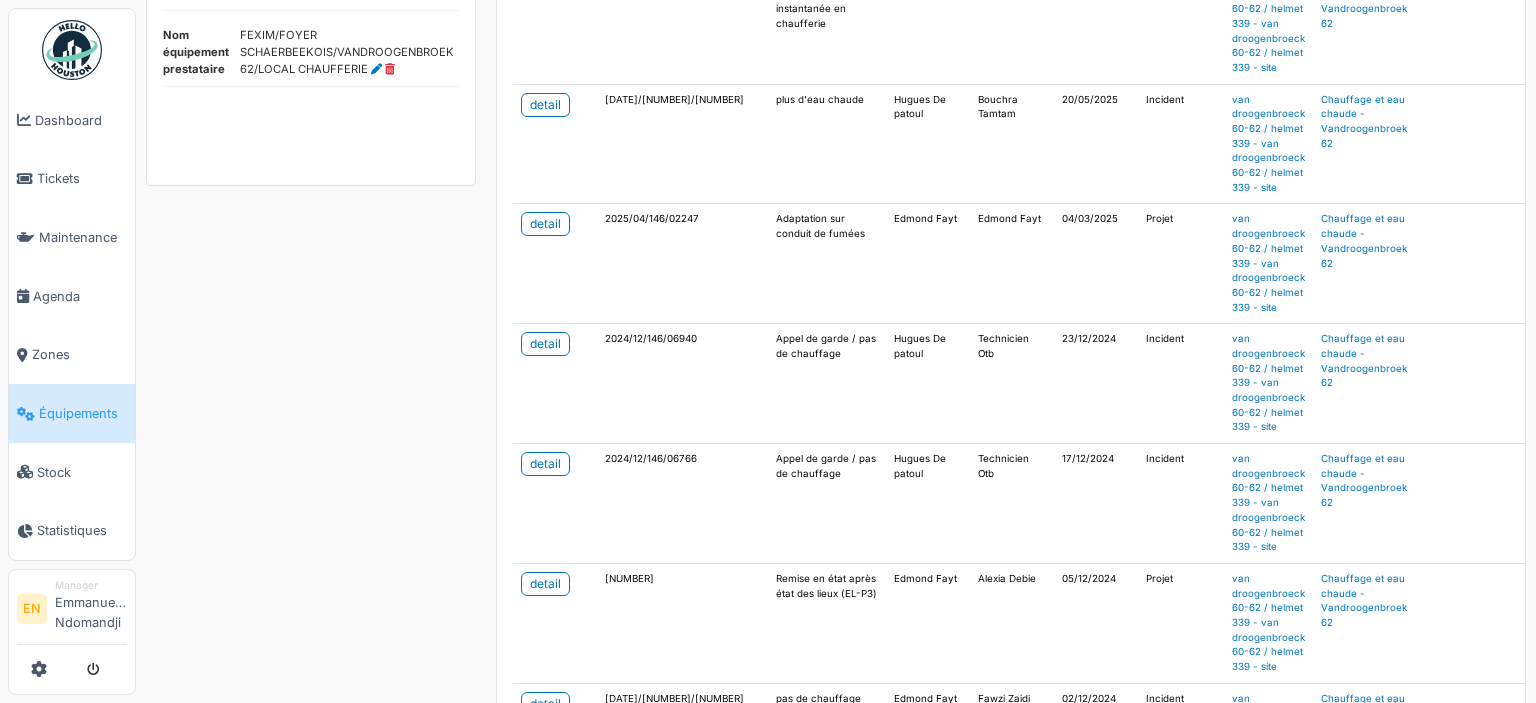 scroll, scrollTop: 523, scrollLeft: 0, axis: vertical 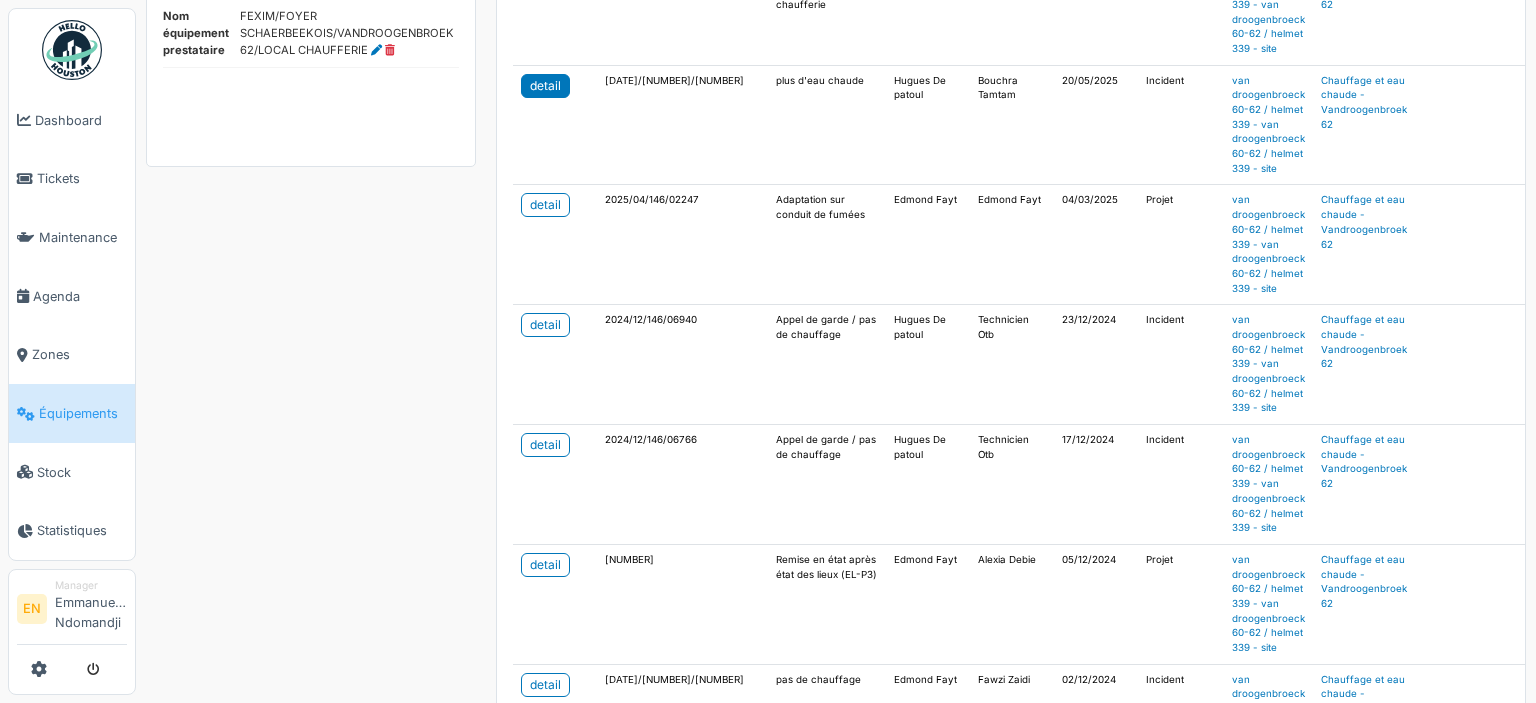 click on "detail" at bounding box center (545, 86) 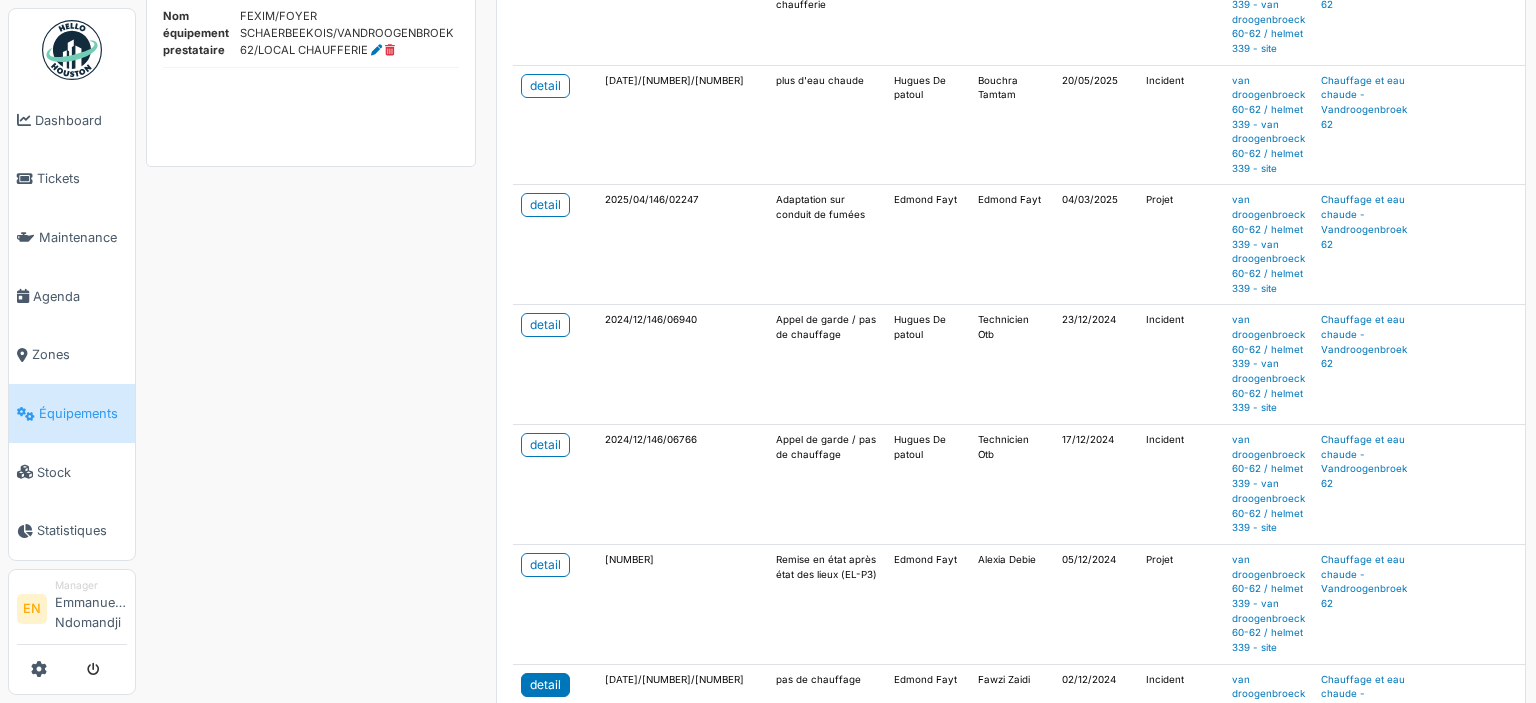 click on "detail" at bounding box center [545, 685] 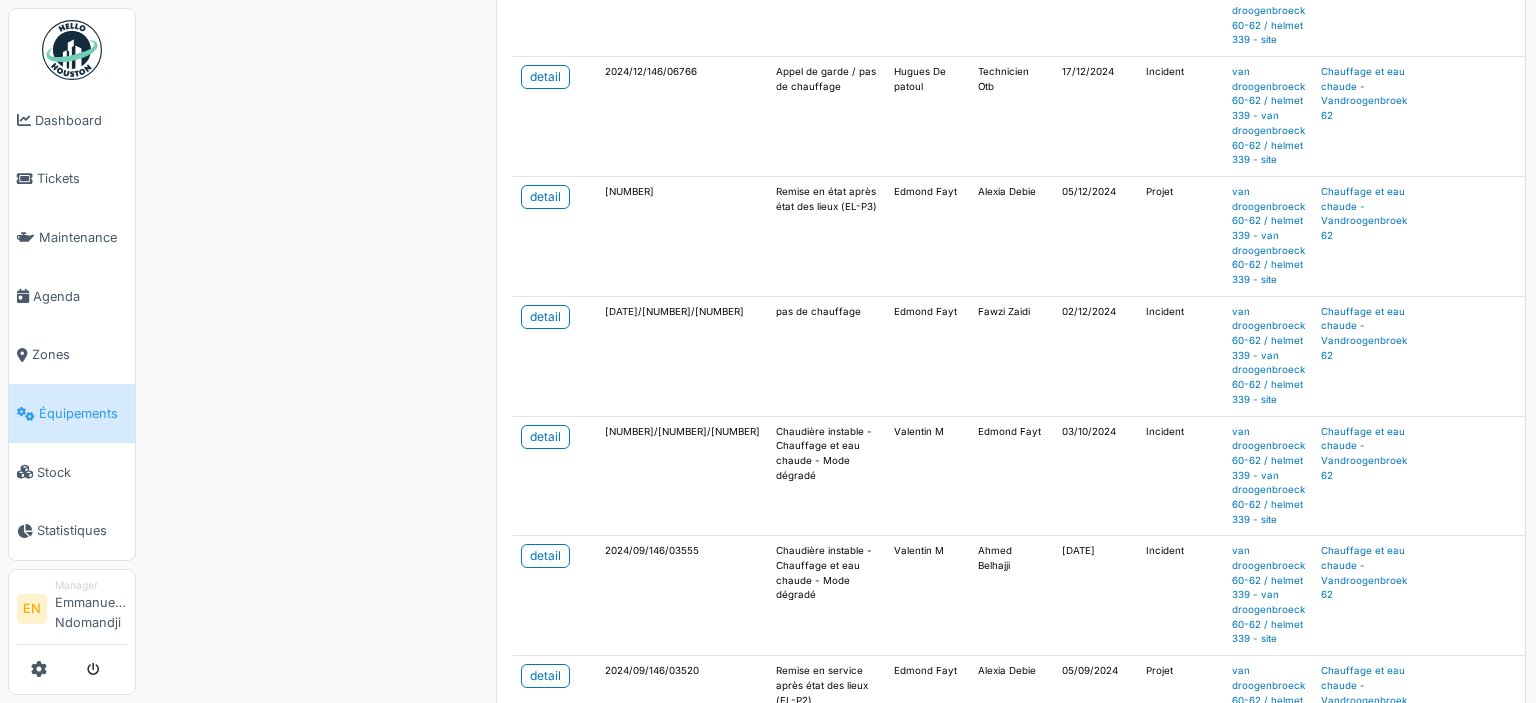 scroll, scrollTop: 945, scrollLeft: 0, axis: vertical 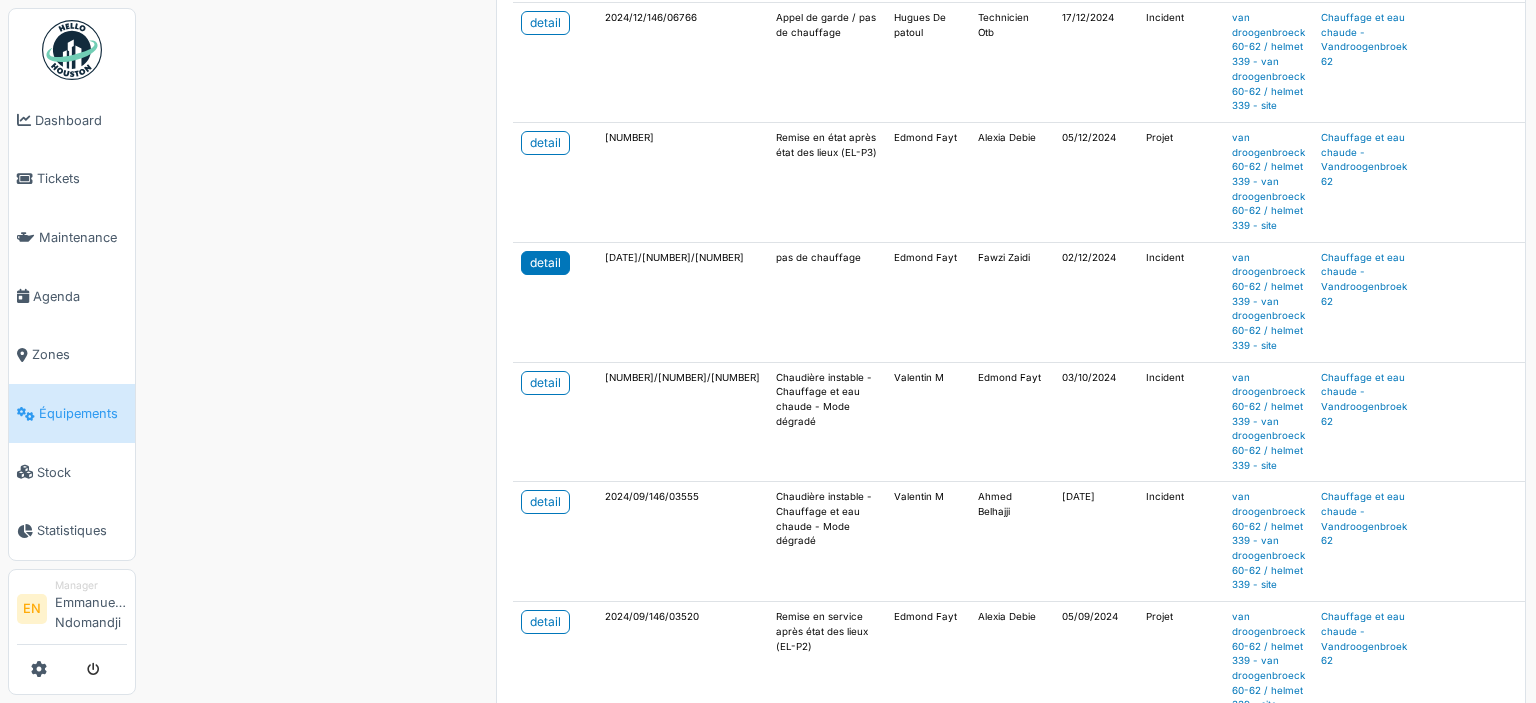 click on "detail" at bounding box center (545, 263) 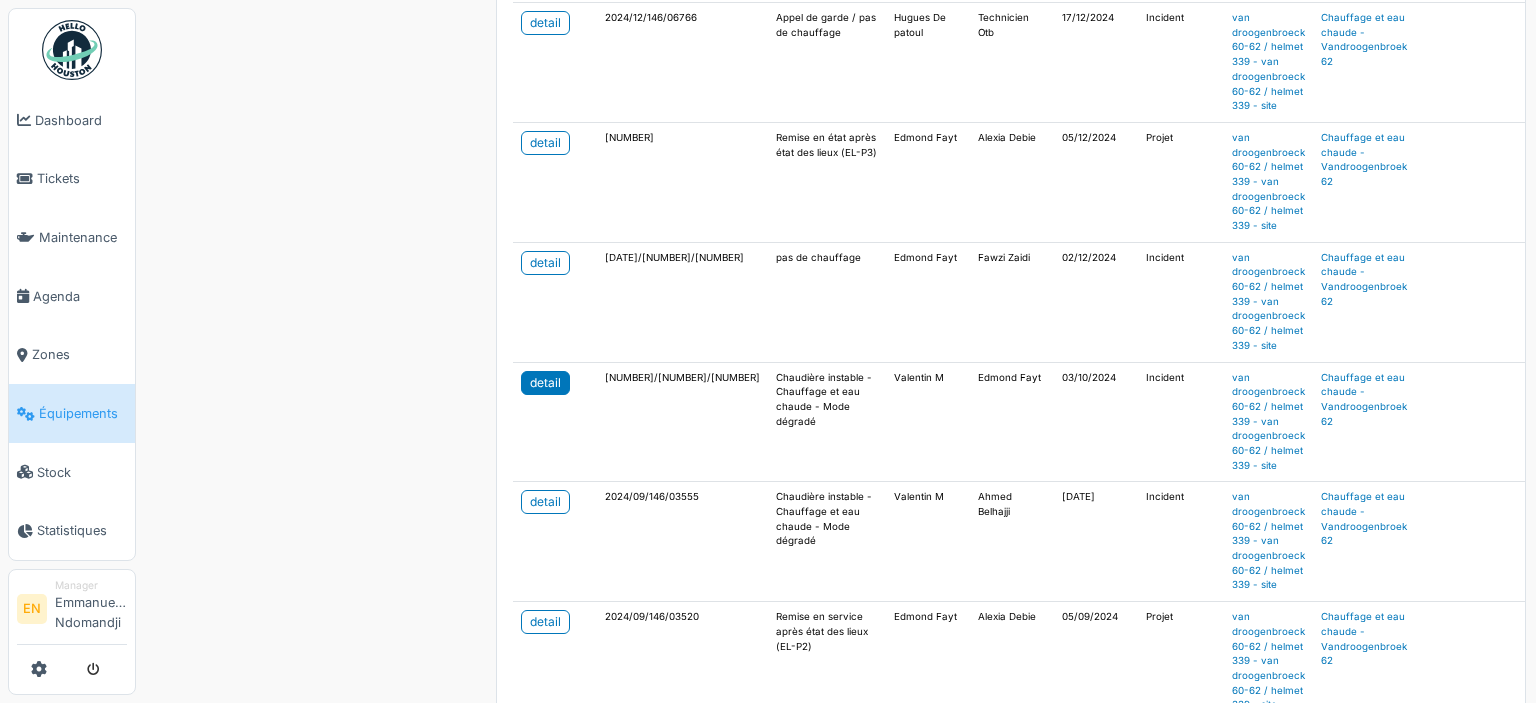 click on "detail" at bounding box center [545, 383] 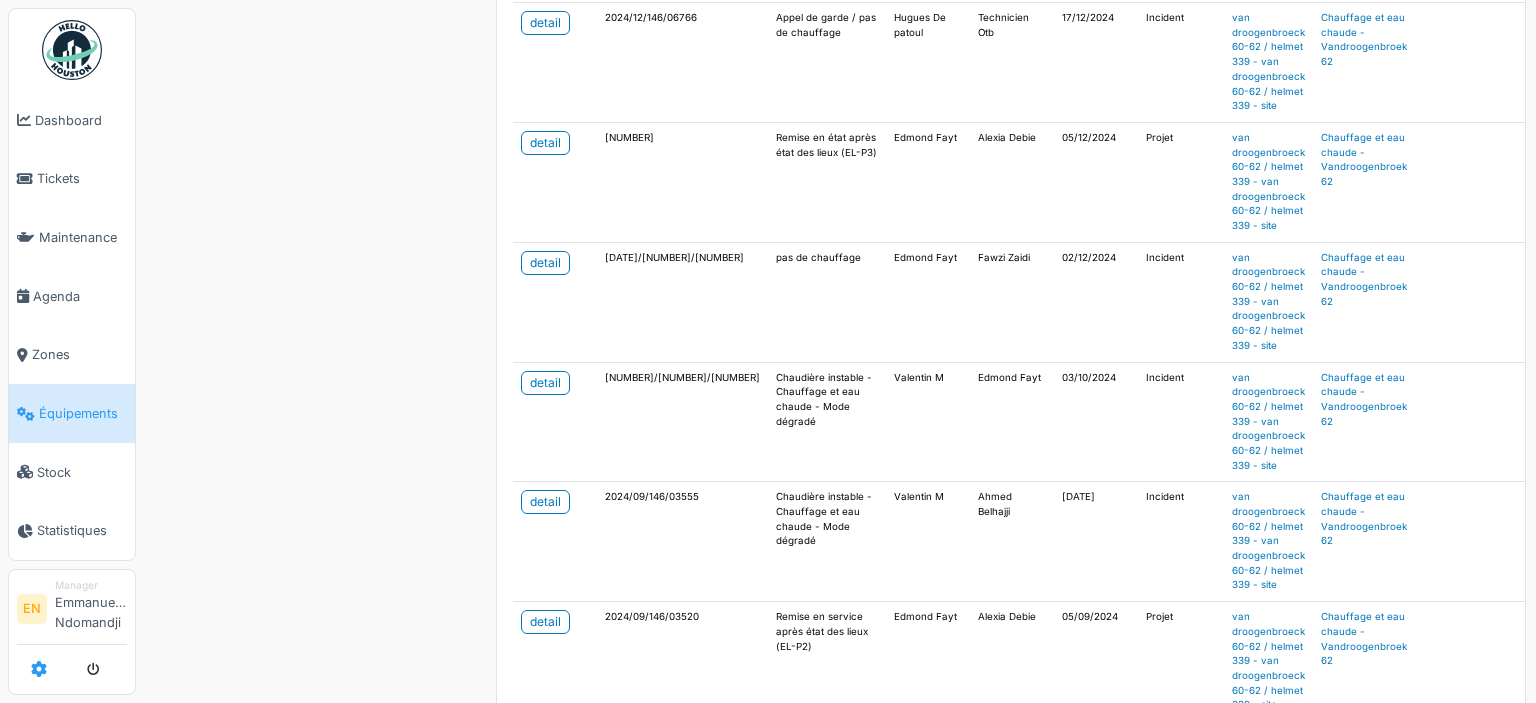 click at bounding box center (39, 669) 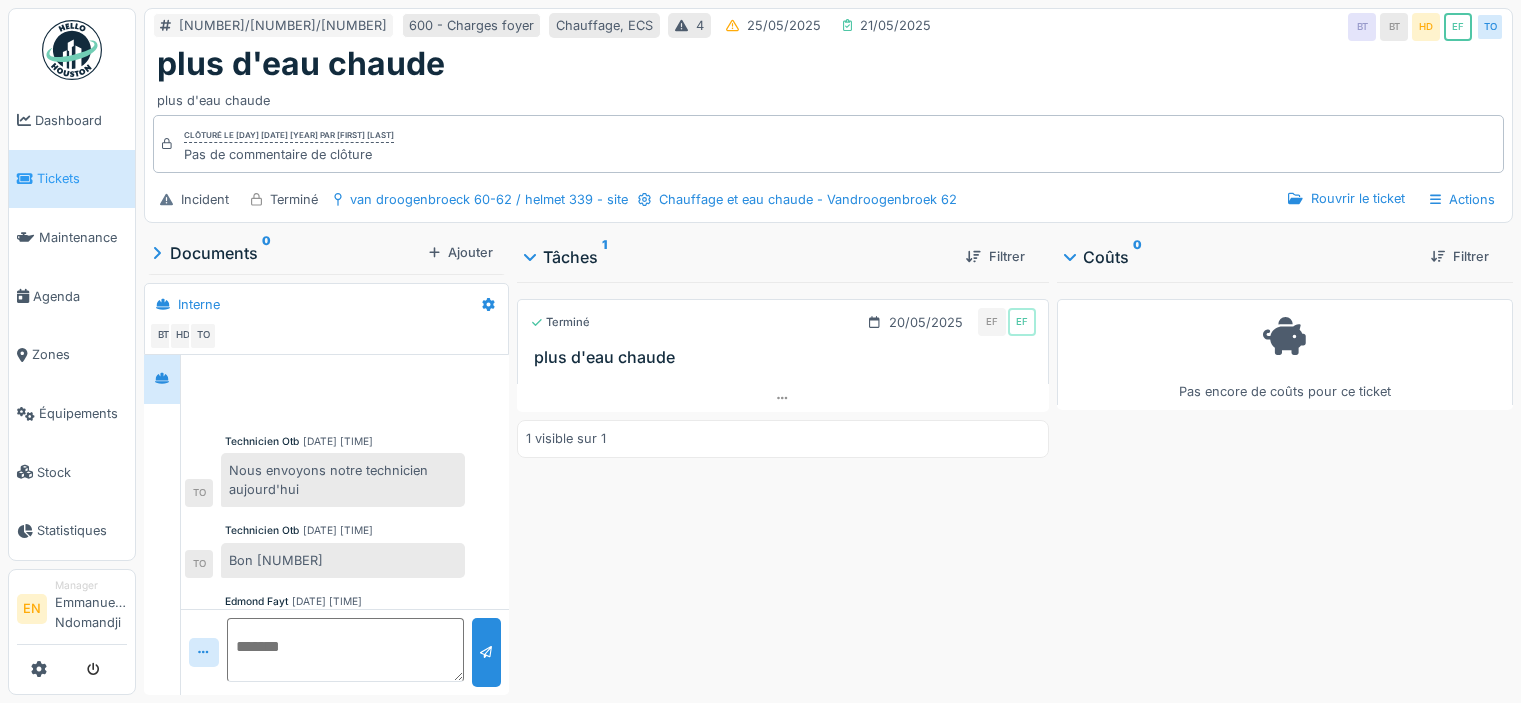 scroll, scrollTop: 0, scrollLeft: 0, axis: both 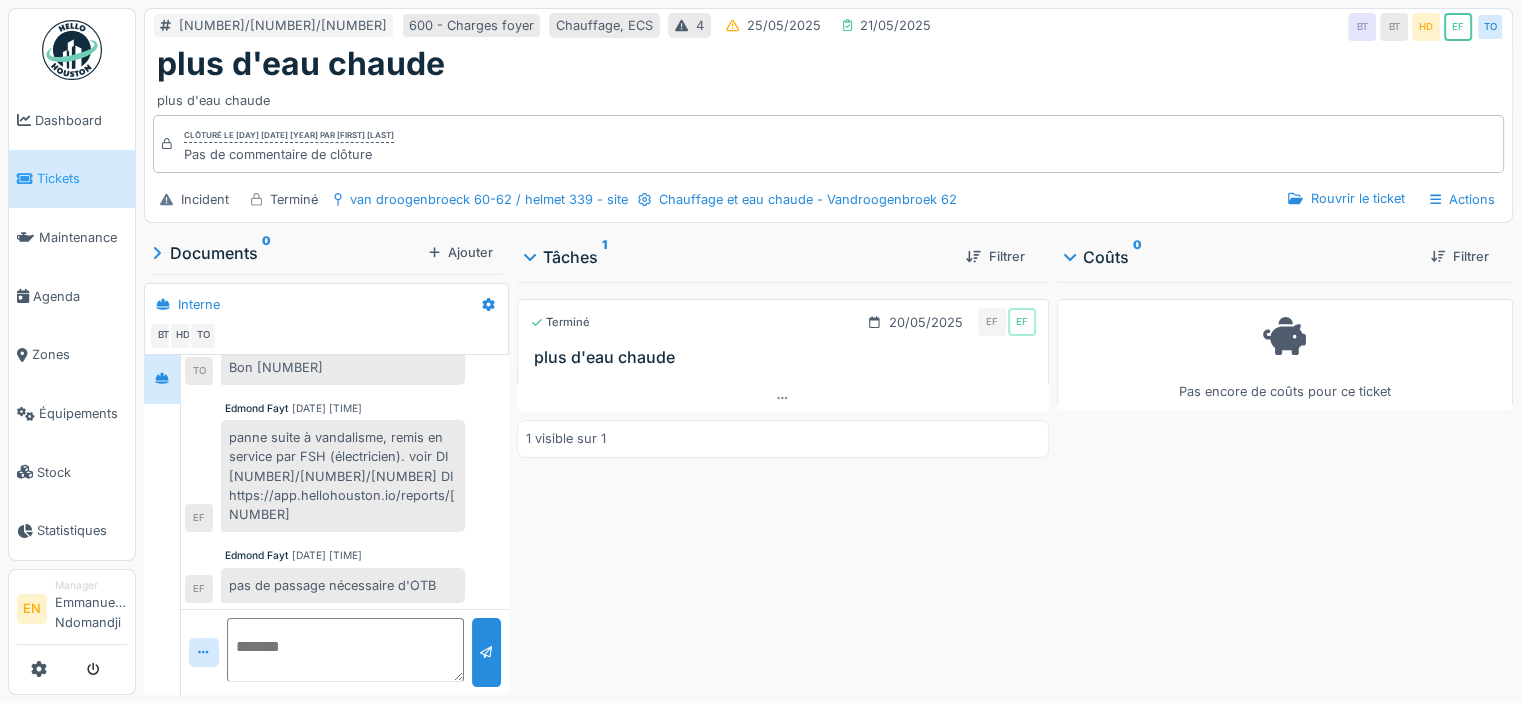 click on "panne suite à vandalisme, remis en service par FSH (électricien). voir DI [NUMBER]/[NUMBER]/[NUMBER] DI https://app.hellohouston.io/reports/[NUMBER]" at bounding box center [343, 476] 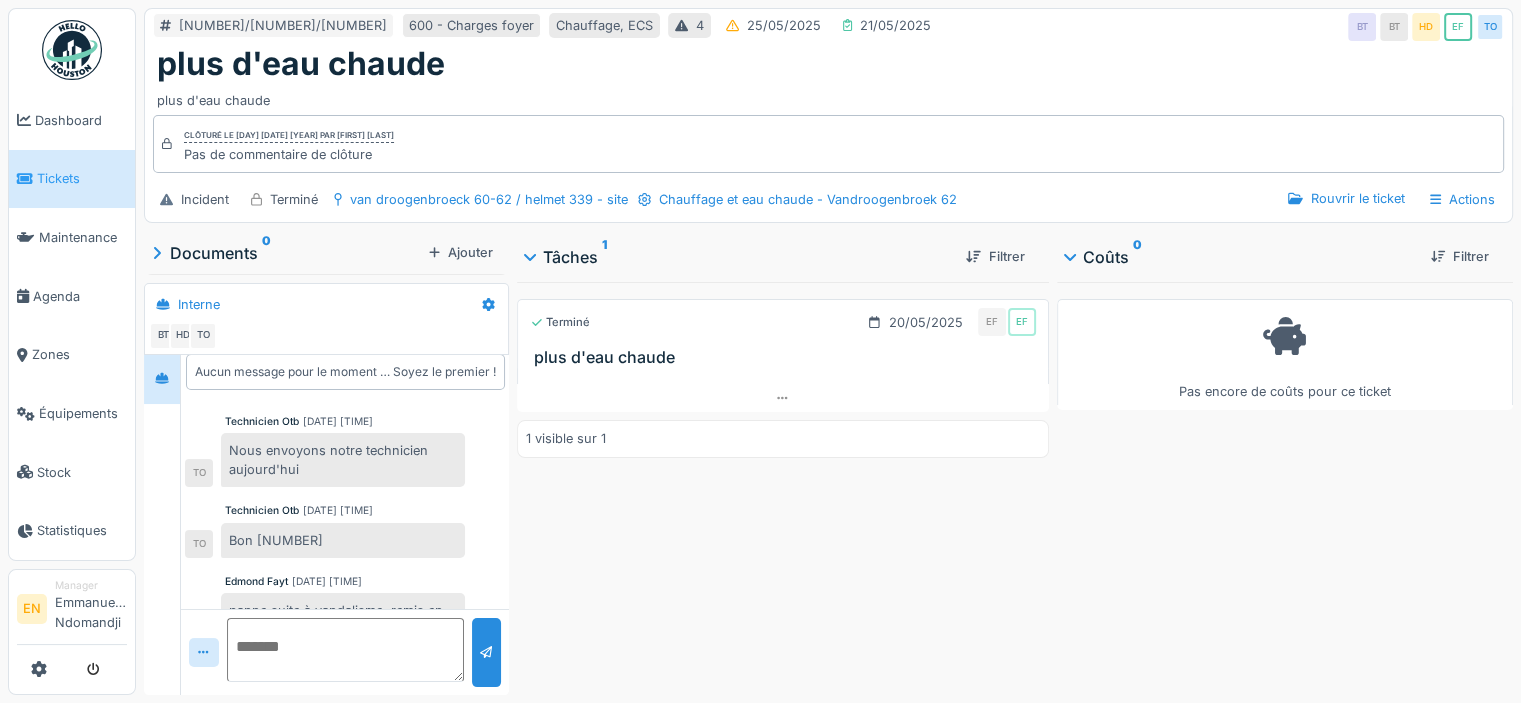 scroll, scrollTop: 0, scrollLeft: 0, axis: both 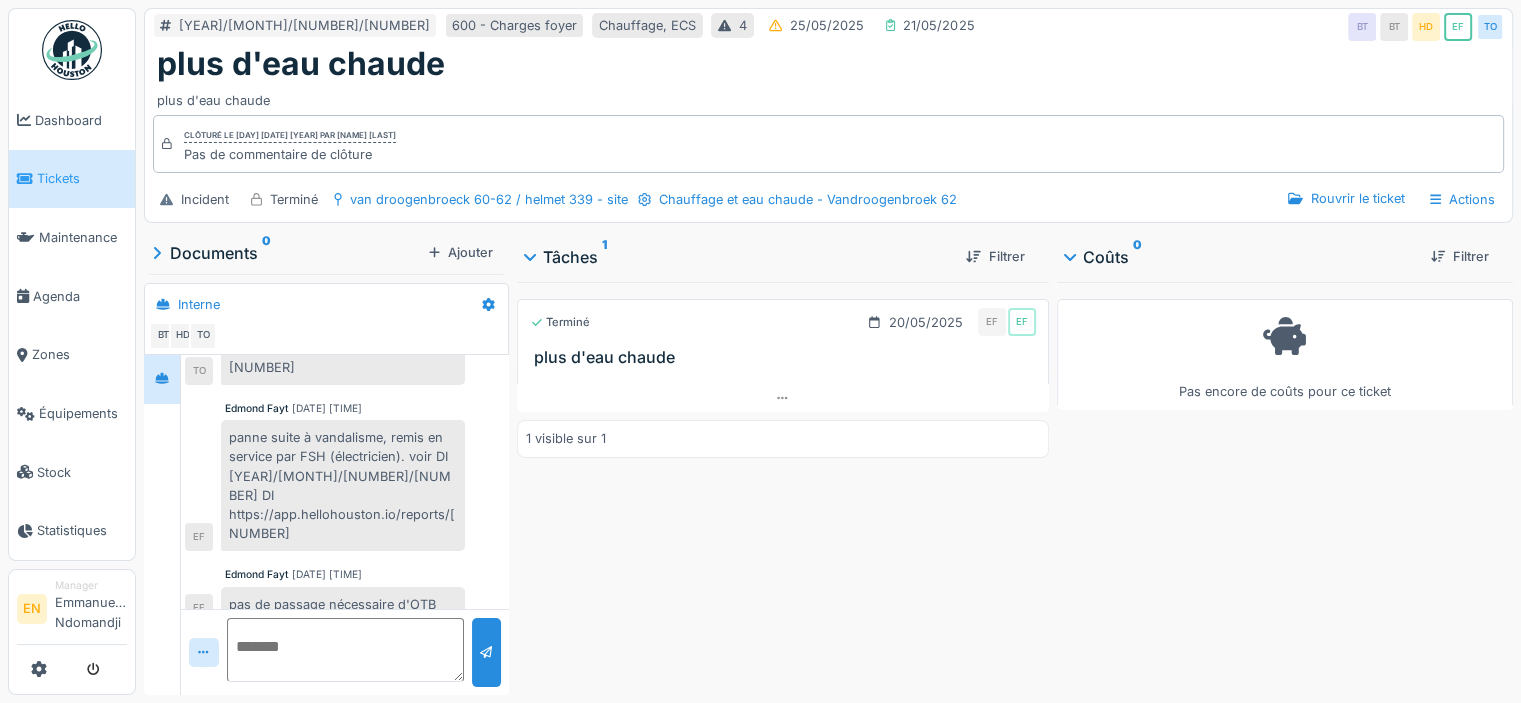 click on "panne suite à vandalisme, remis en service par FSH (électricien). voir DI [YEAR]/[MONTH]/[NUMBER]/[NUMBER] DI https://app.hellohouston.io/reports/[NUMBER]" at bounding box center (343, 485) 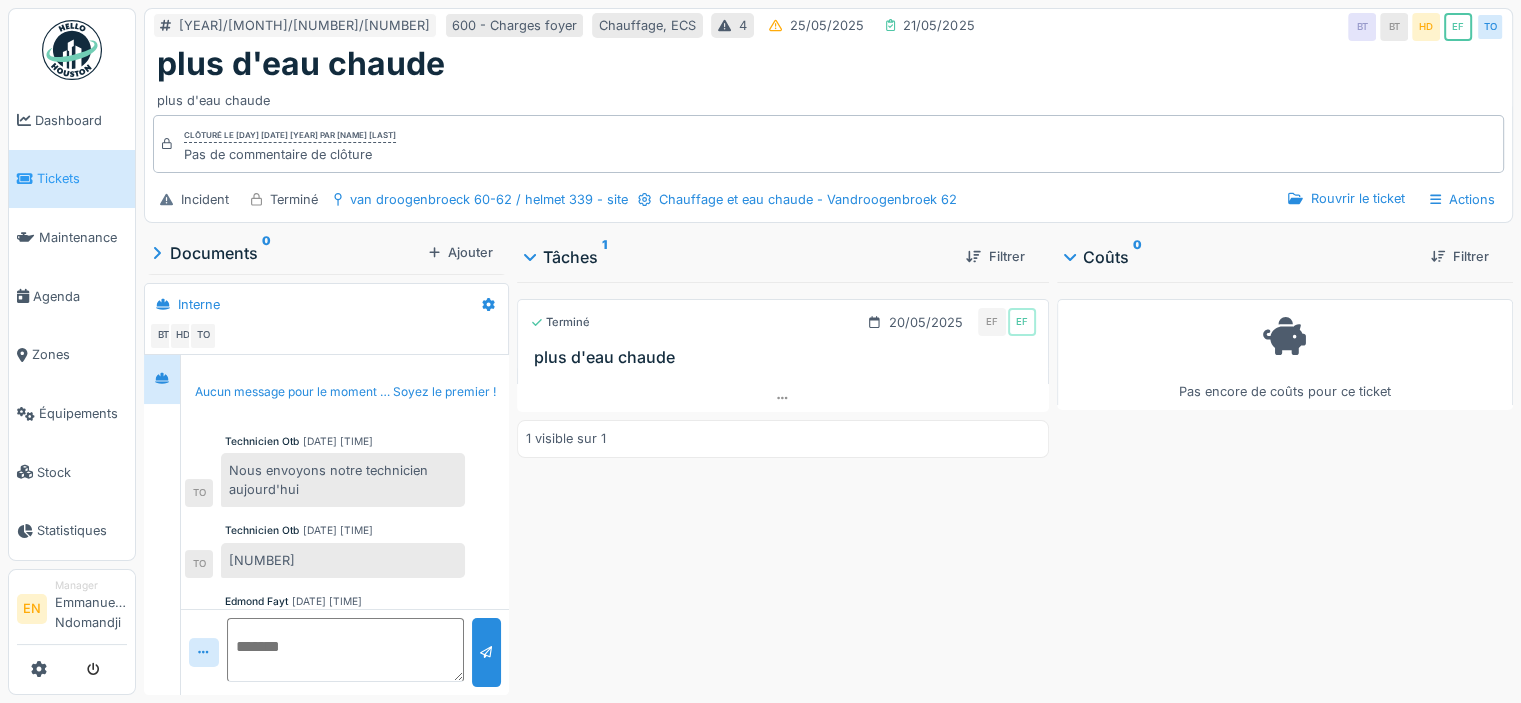 scroll, scrollTop: 0, scrollLeft: 0, axis: both 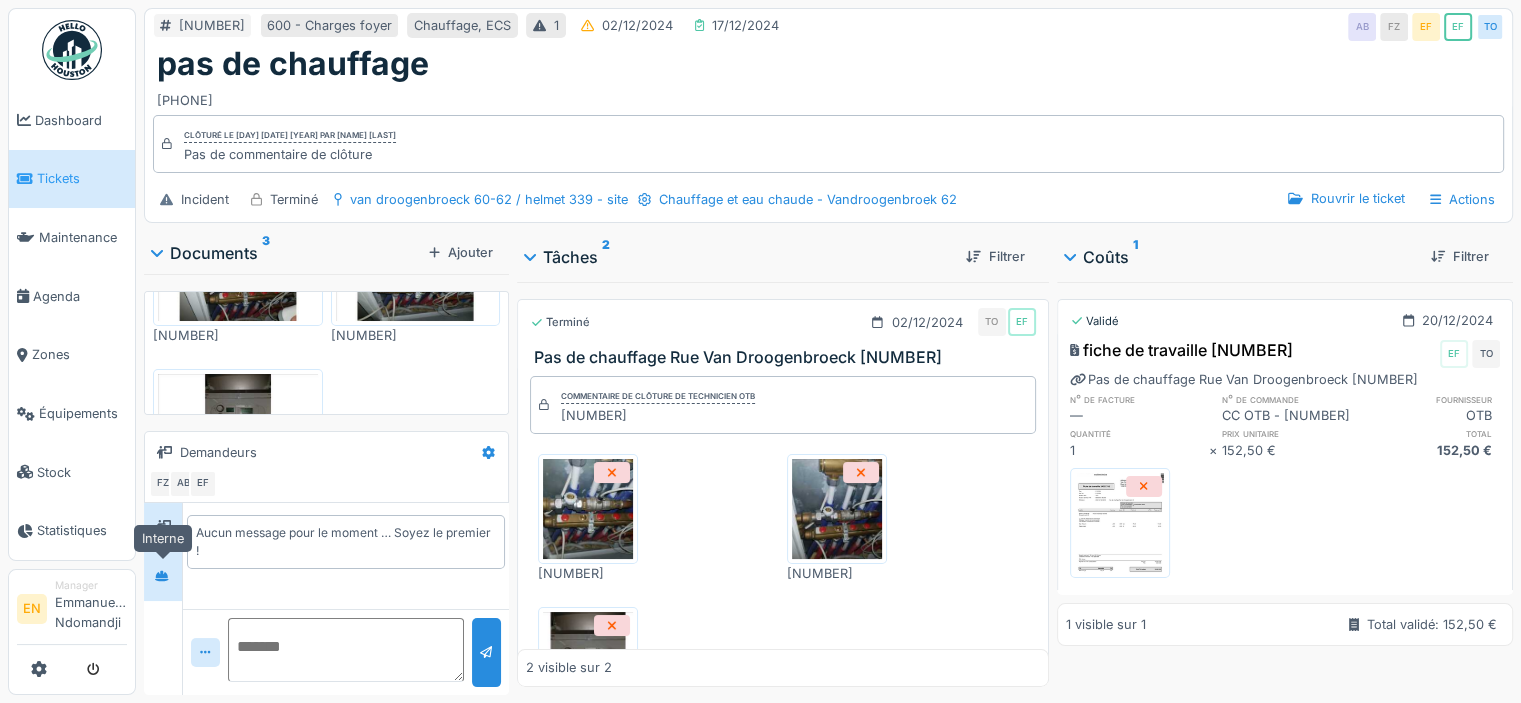 click at bounding box center (162, 576) 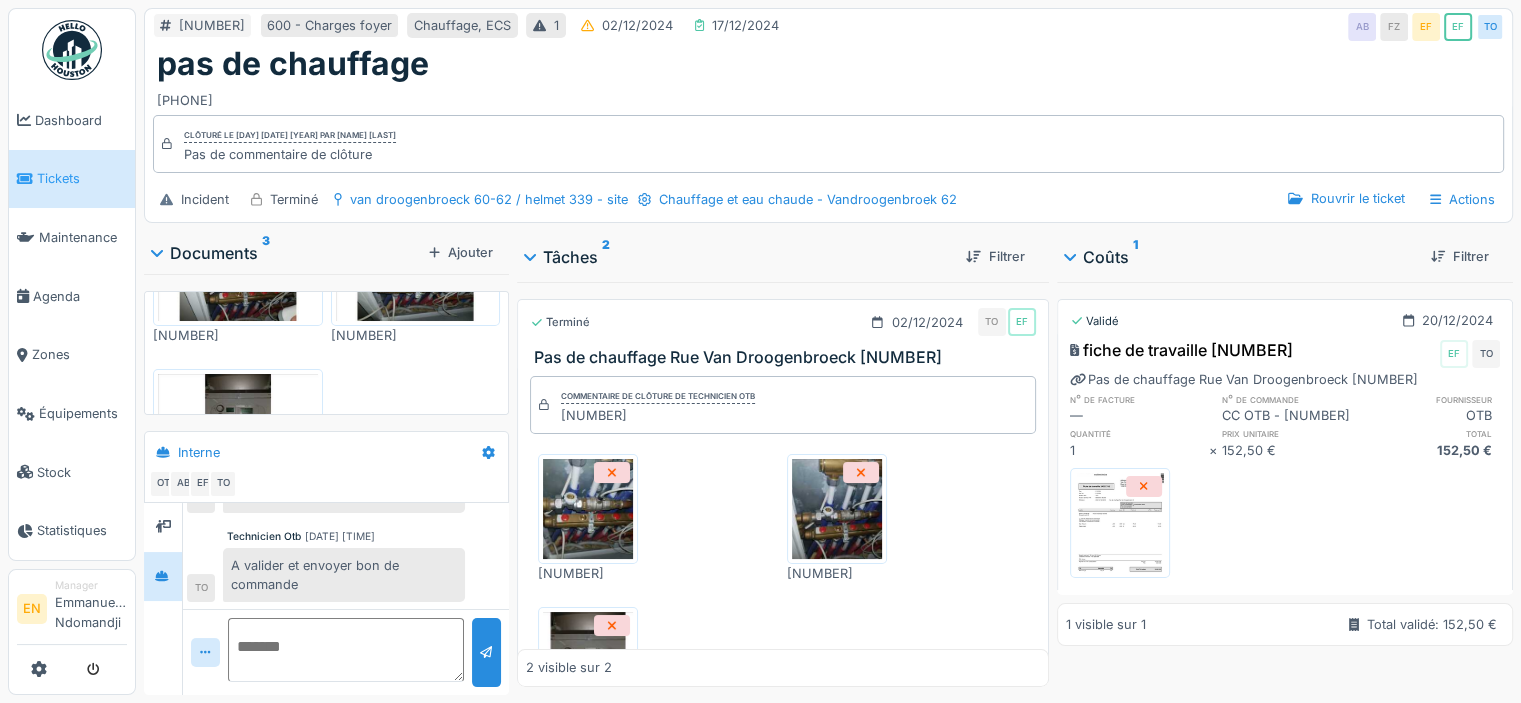 click on "A valider et envoyer bon de commande" at bounding box center [344, 575] 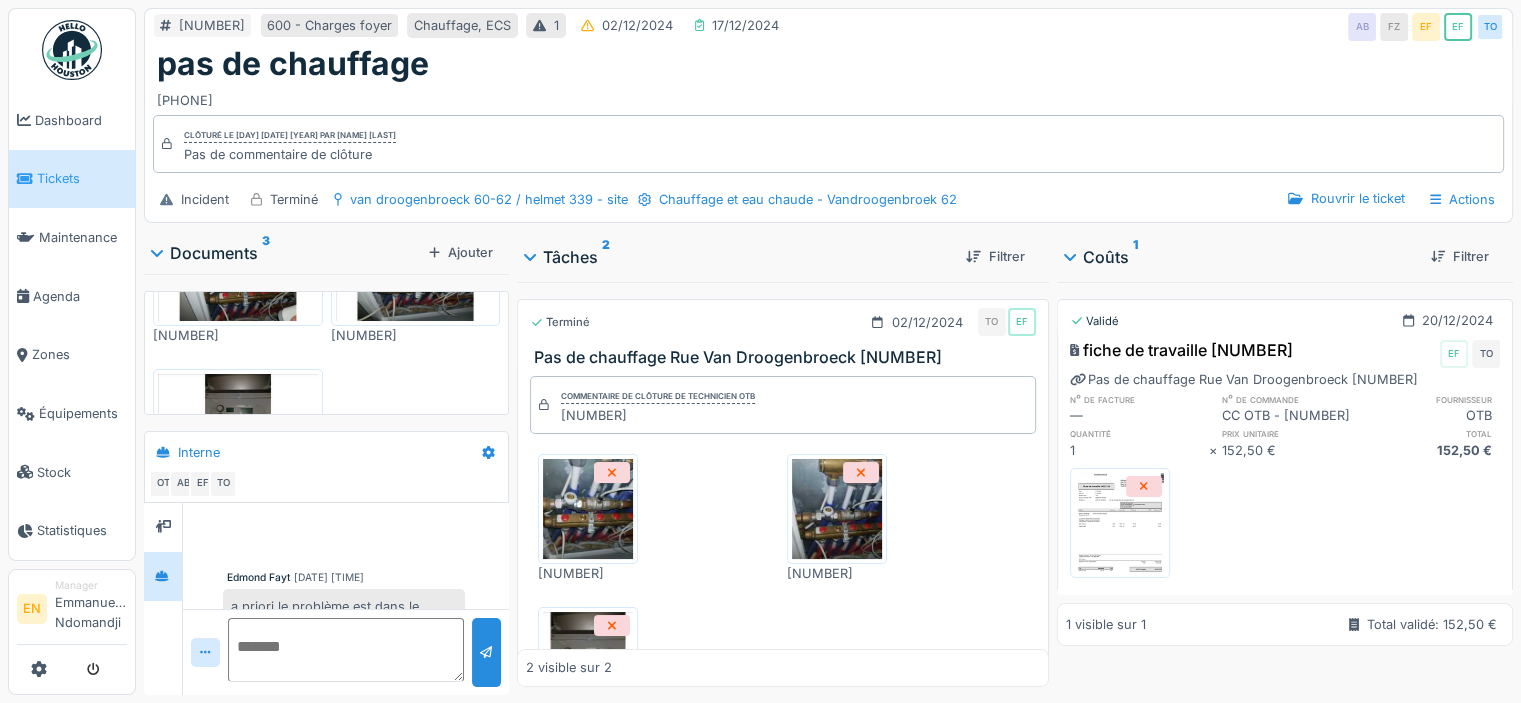 scroll, scrollTop: 0, scrollLeft: 0, axis: both 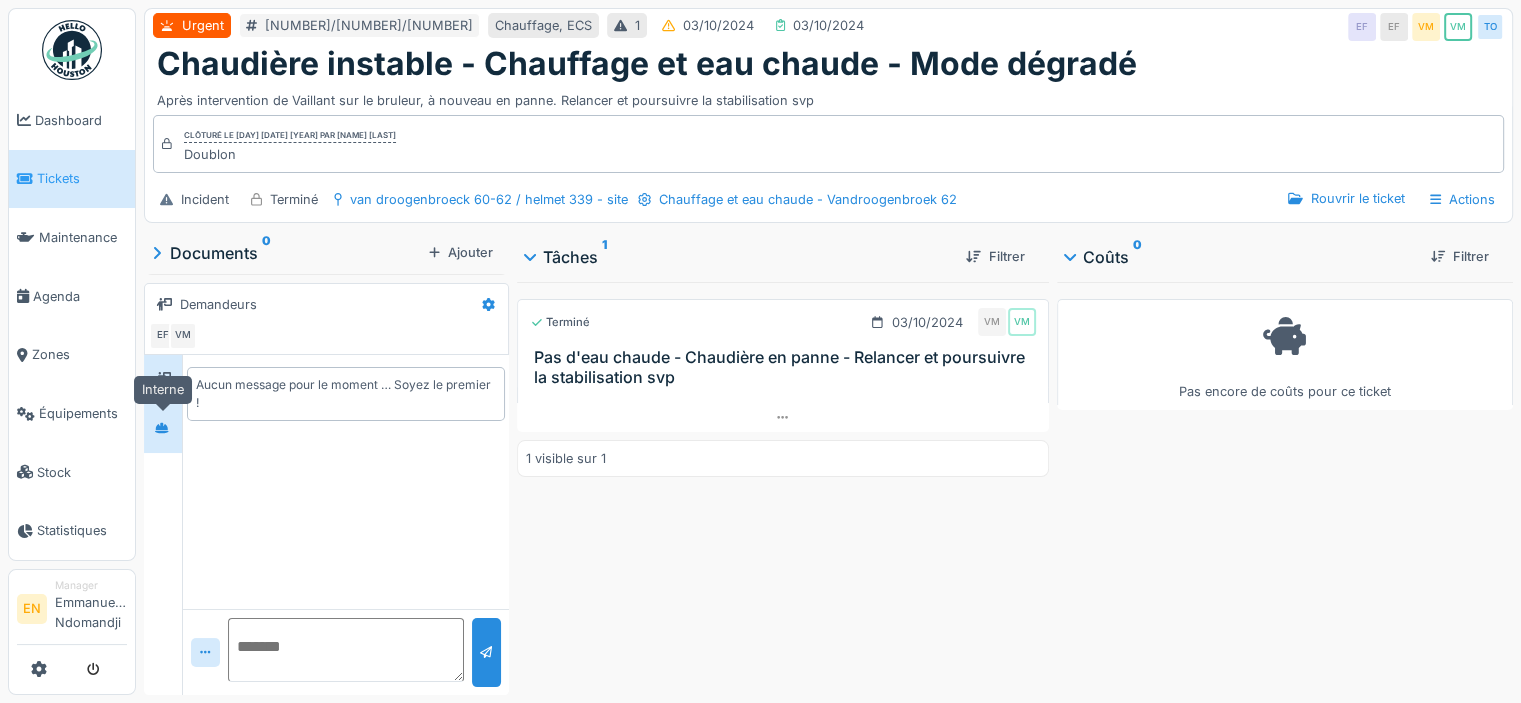 click at bounding box center [162, 428] 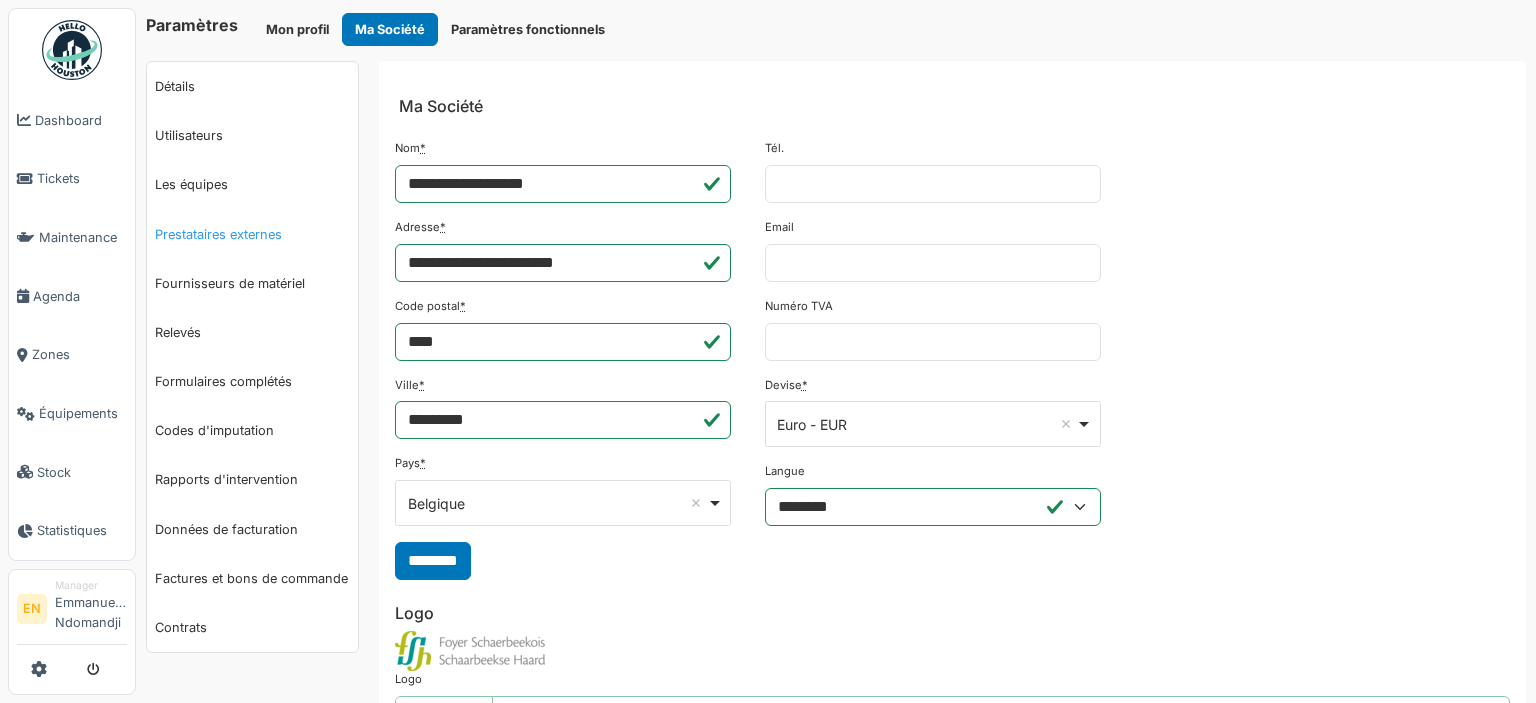 scroll, scrollTop: 0, scrollLeft: 0, axis: both 